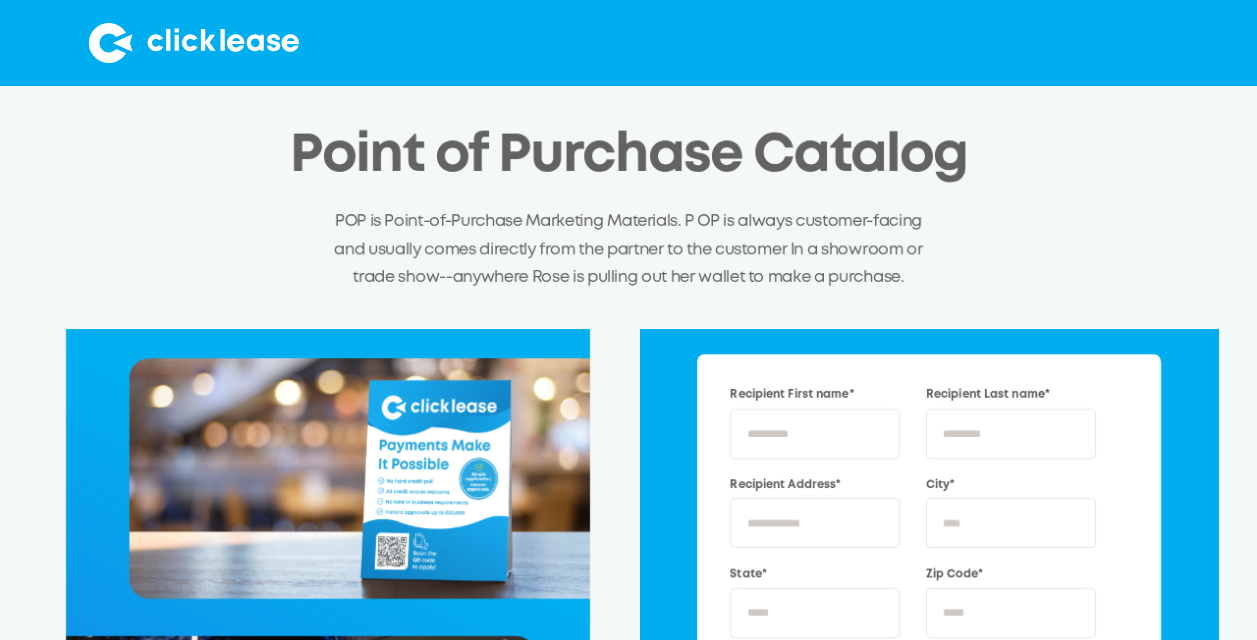 scroll, scrollTop: 0, scrollLeft: 0, axis: both 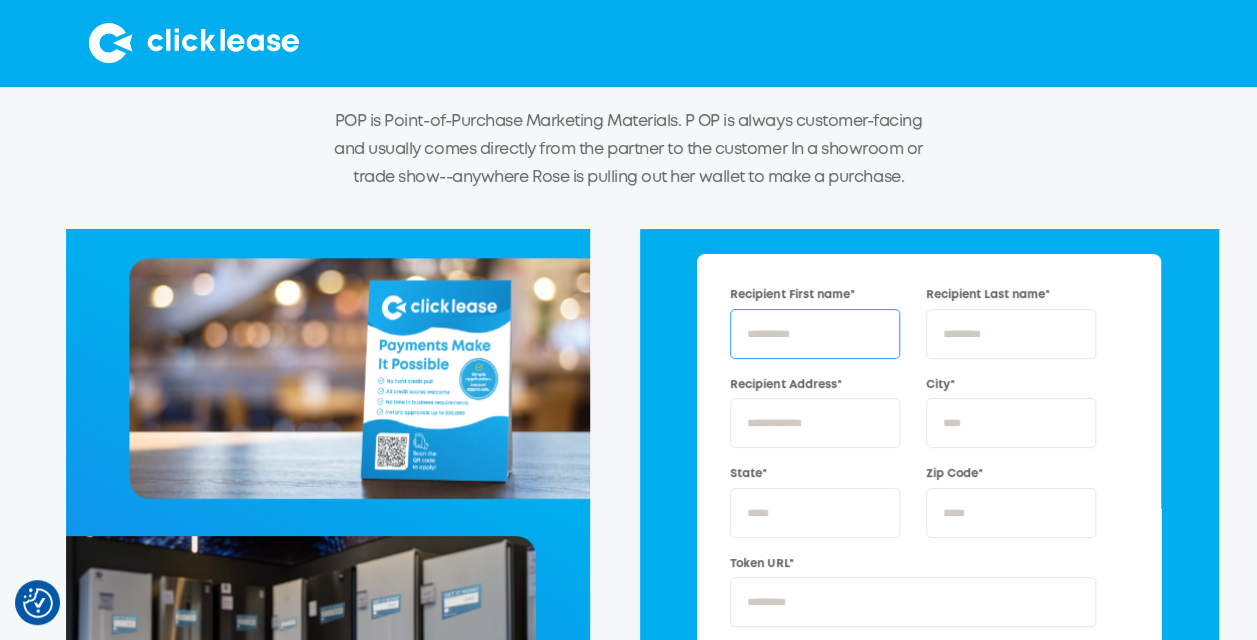 click on "Recipient First name*" at bounding box center (815, 334) 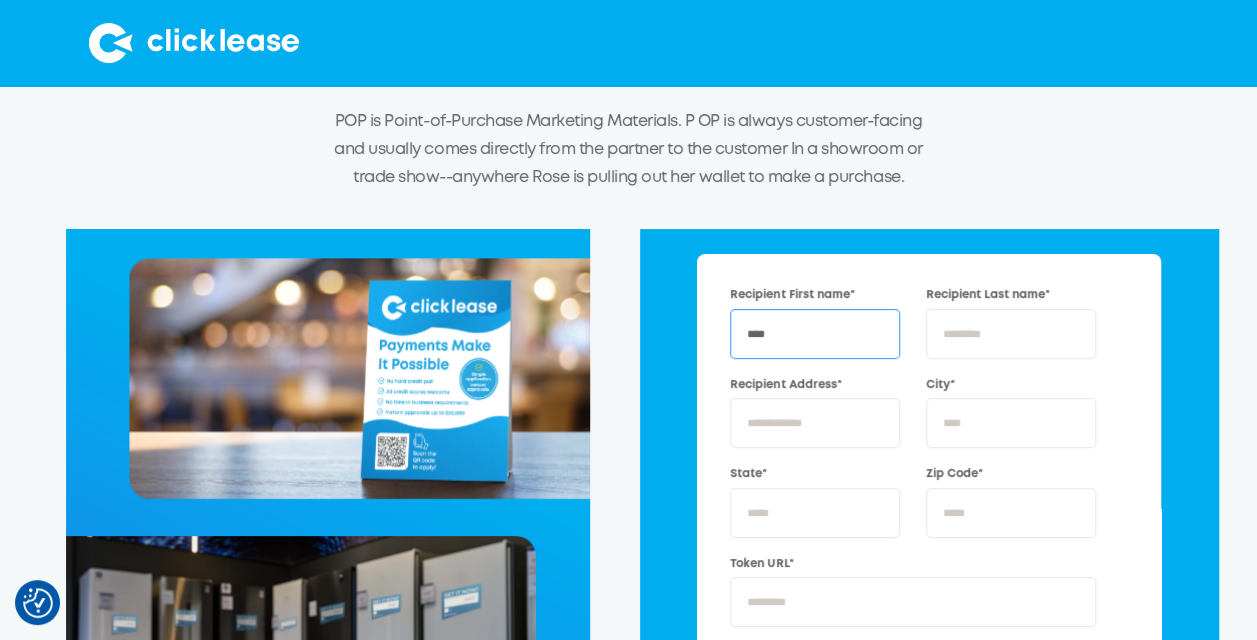 scroll, scrollTop: 200, scrollLeft: 0, axis: vertical 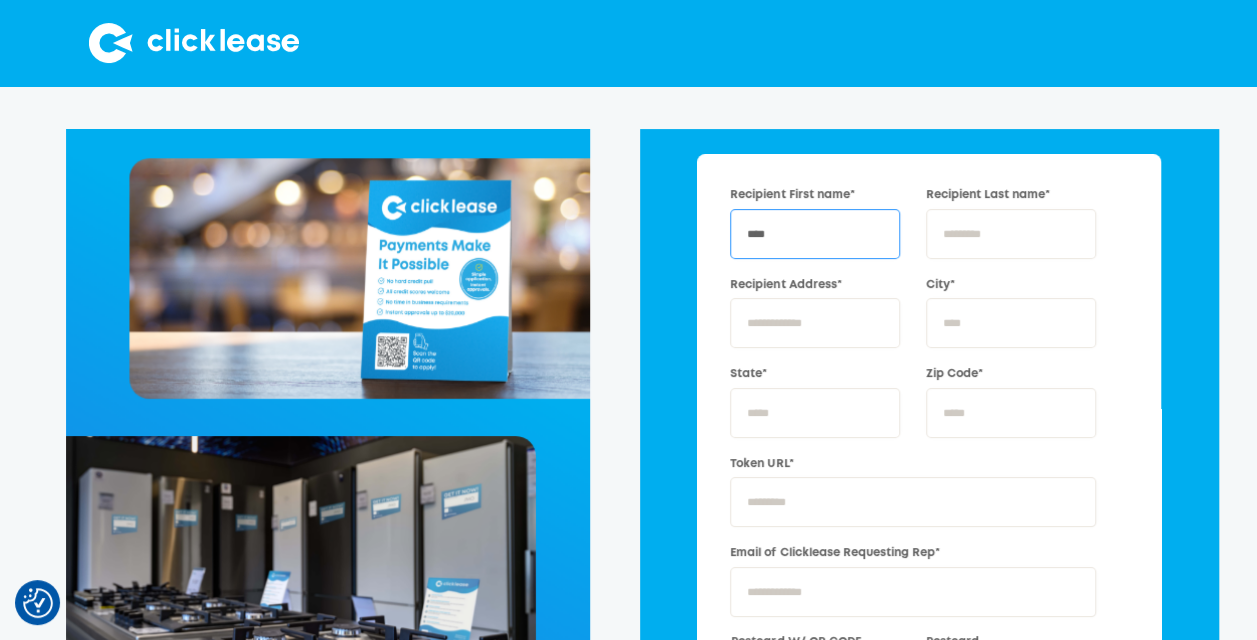 type on "****" 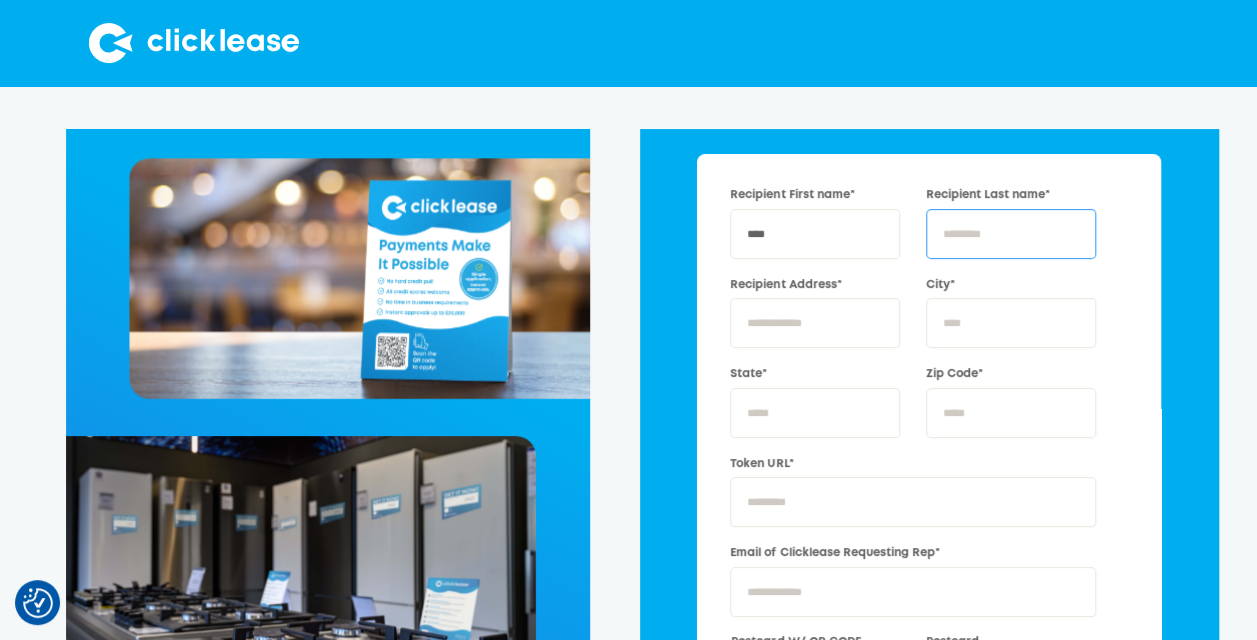 click on "Recipient Last name*" at bounding box center [1011, 234] 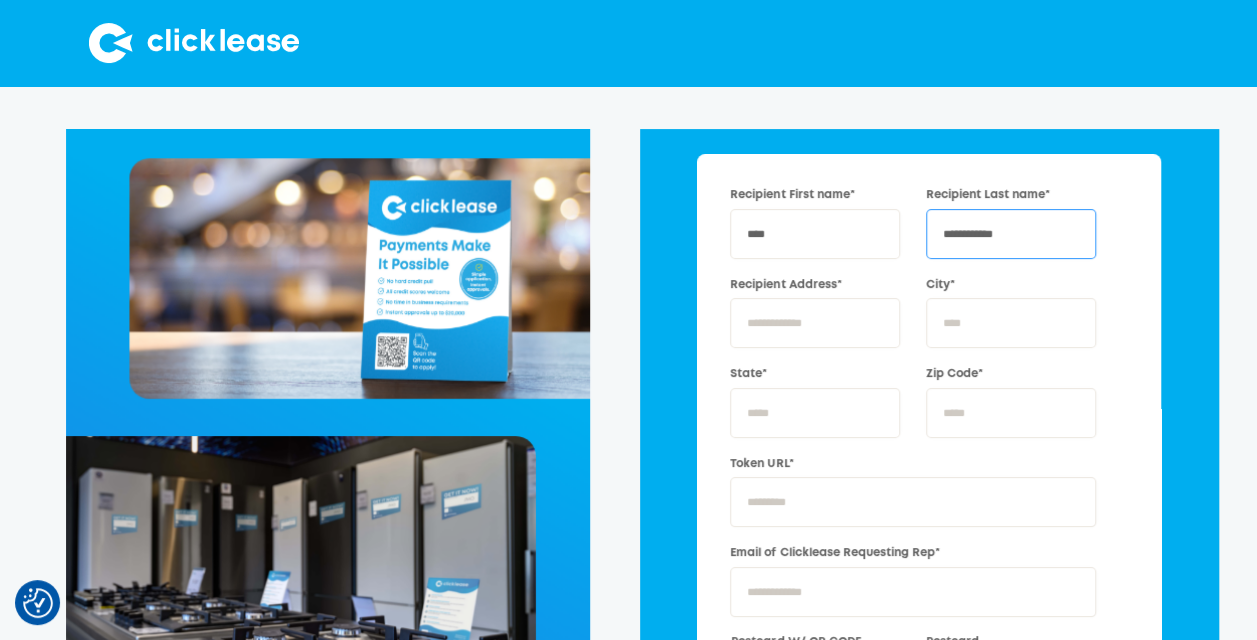 drag, startPoint x: 1030, startPoint y: 266, endPoint x: 939, endPoint y: 270, distance: 91.08787 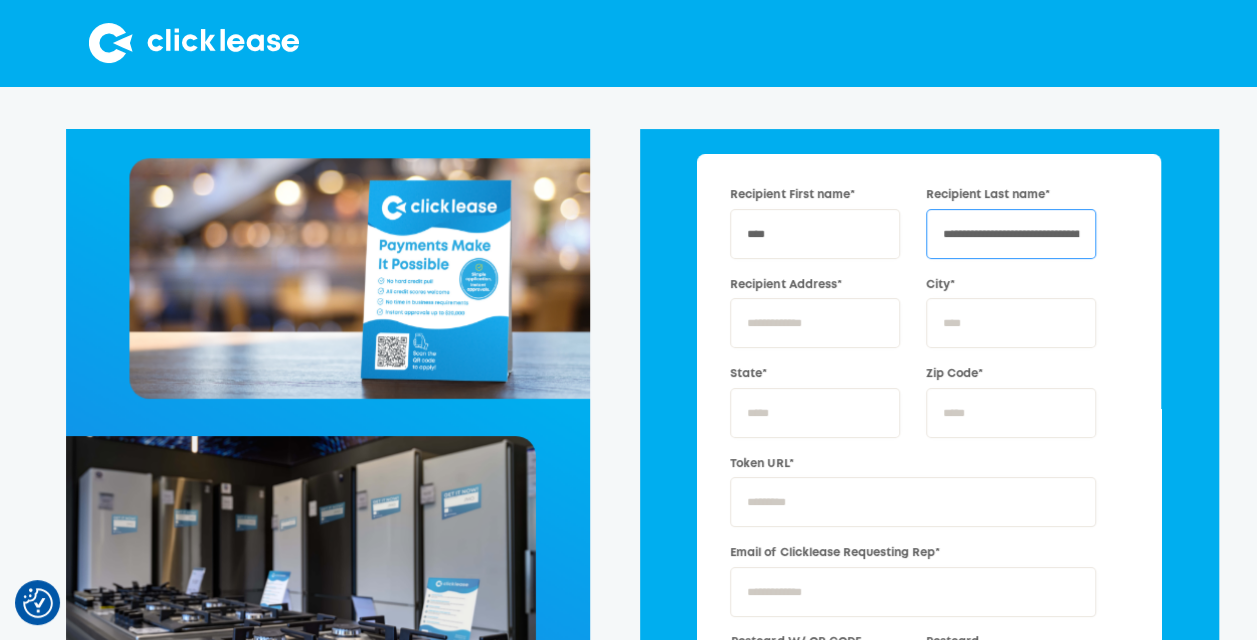 scroll, scrollTop: 0, scrollLeft: 60, axis: horizontal 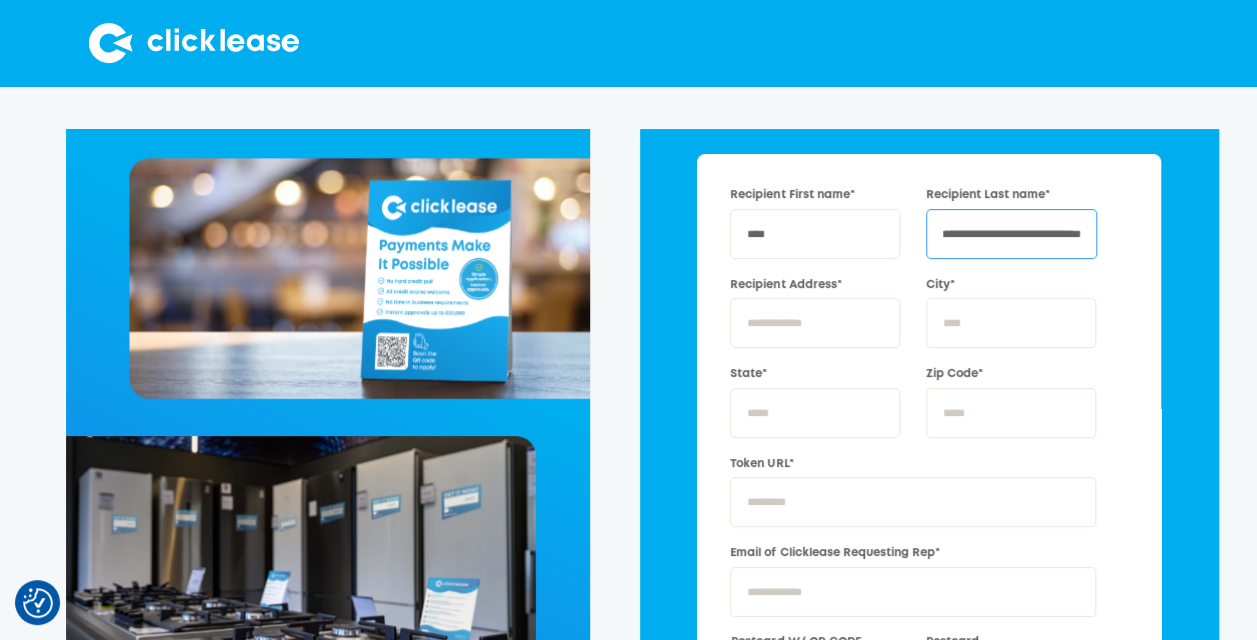 type on "**********" 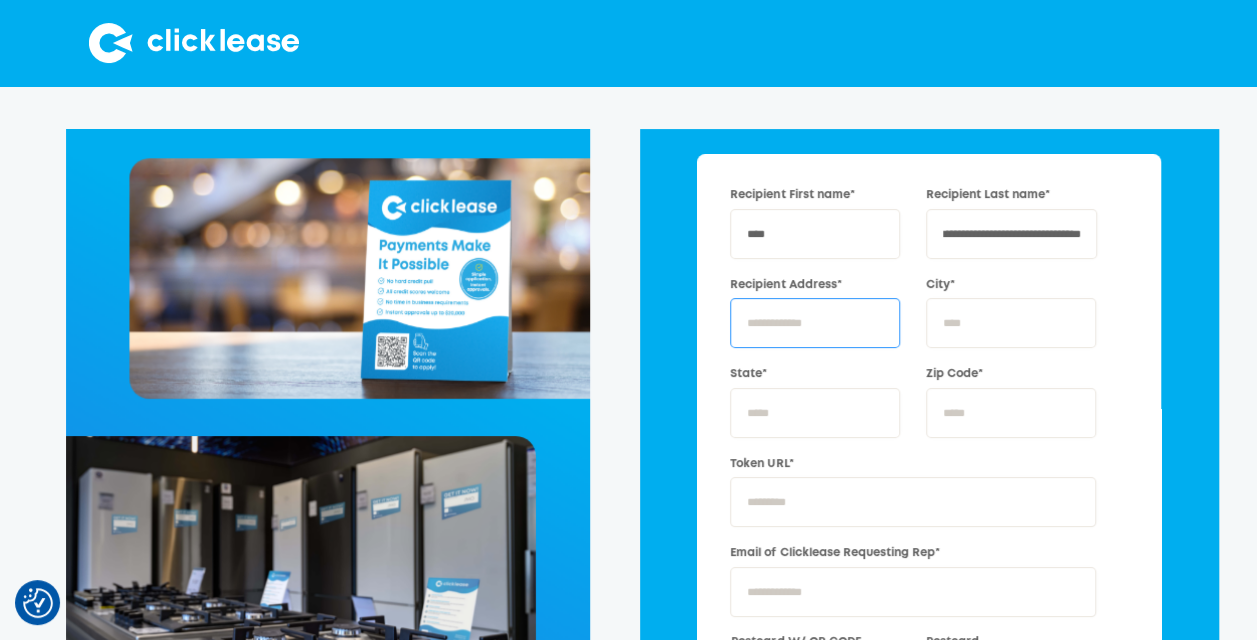 click on "Recipient Address*" at bounding box center [815, 323] 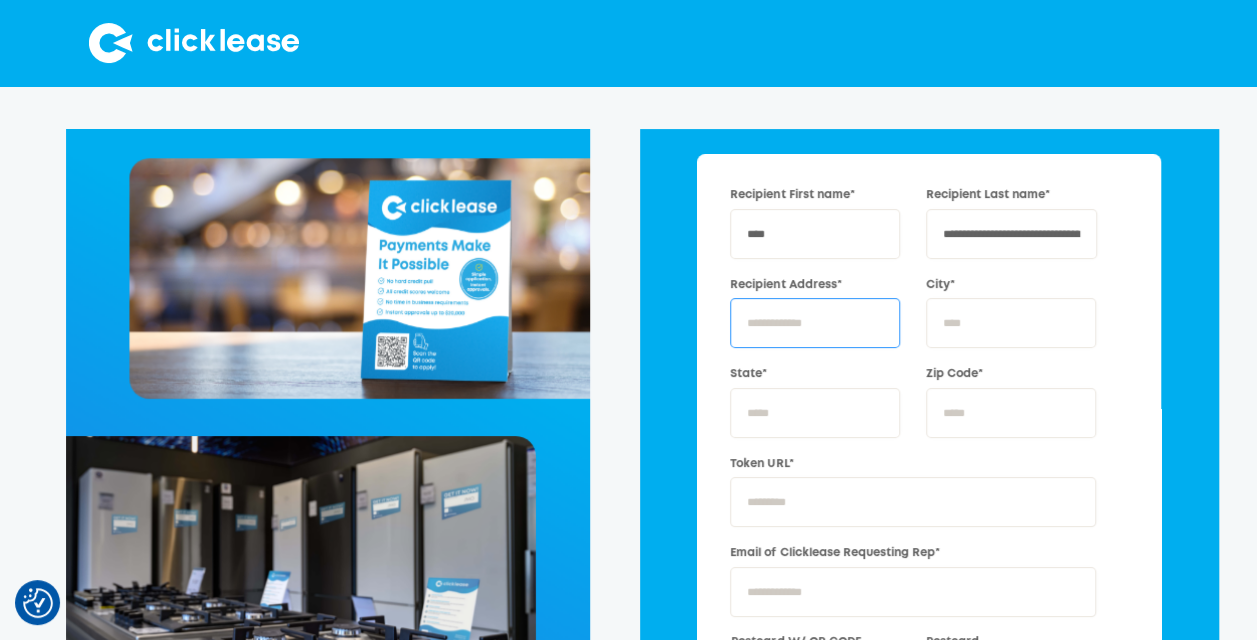 click on "Recipient Address*" at bounding box center [815, 323] 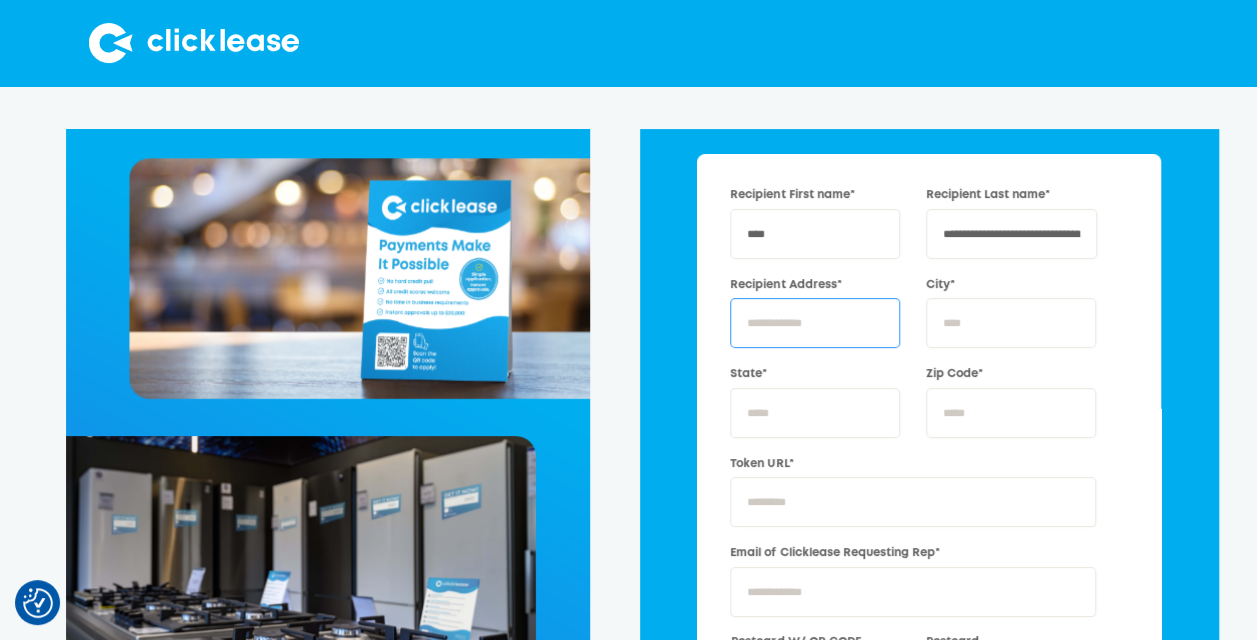 paste on "**********" 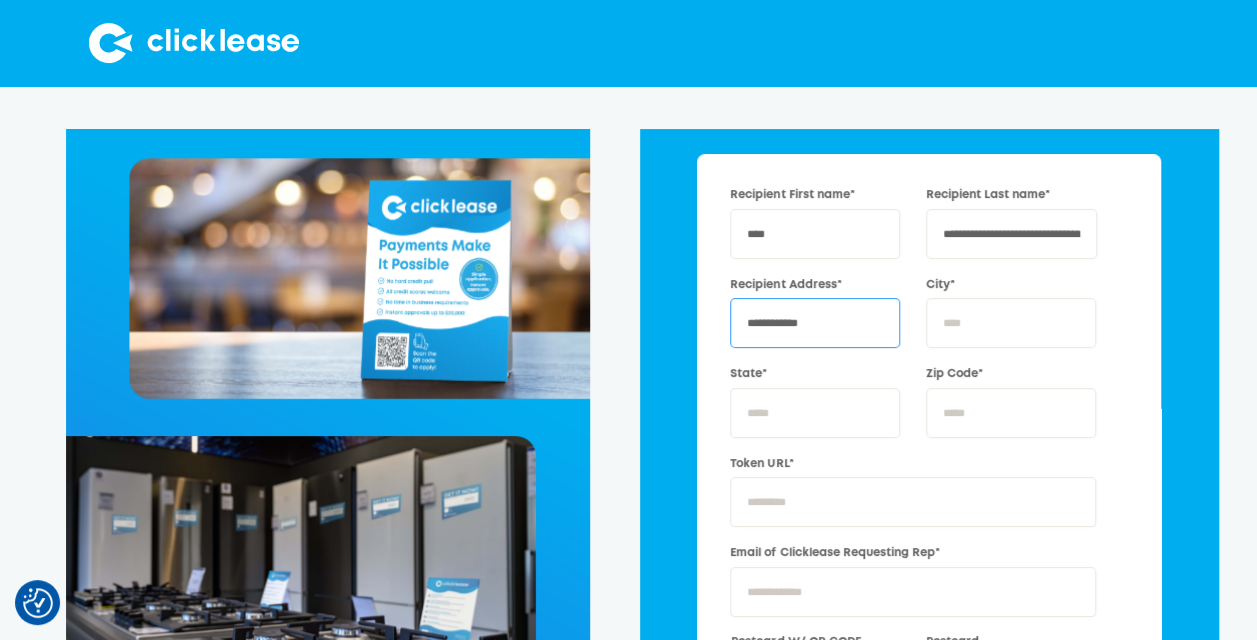 type on "**********" 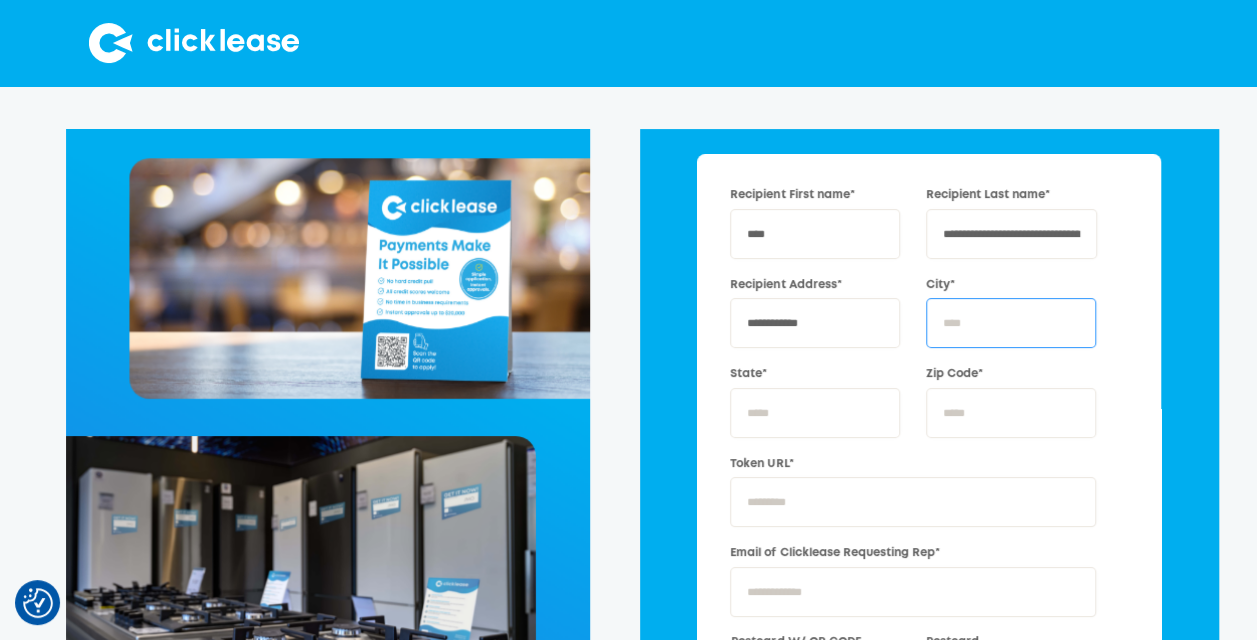 drag, startPoint x: 965, startPoint y: 350, endPoint x: 956, endPoint y: 364, distance: 16.643316 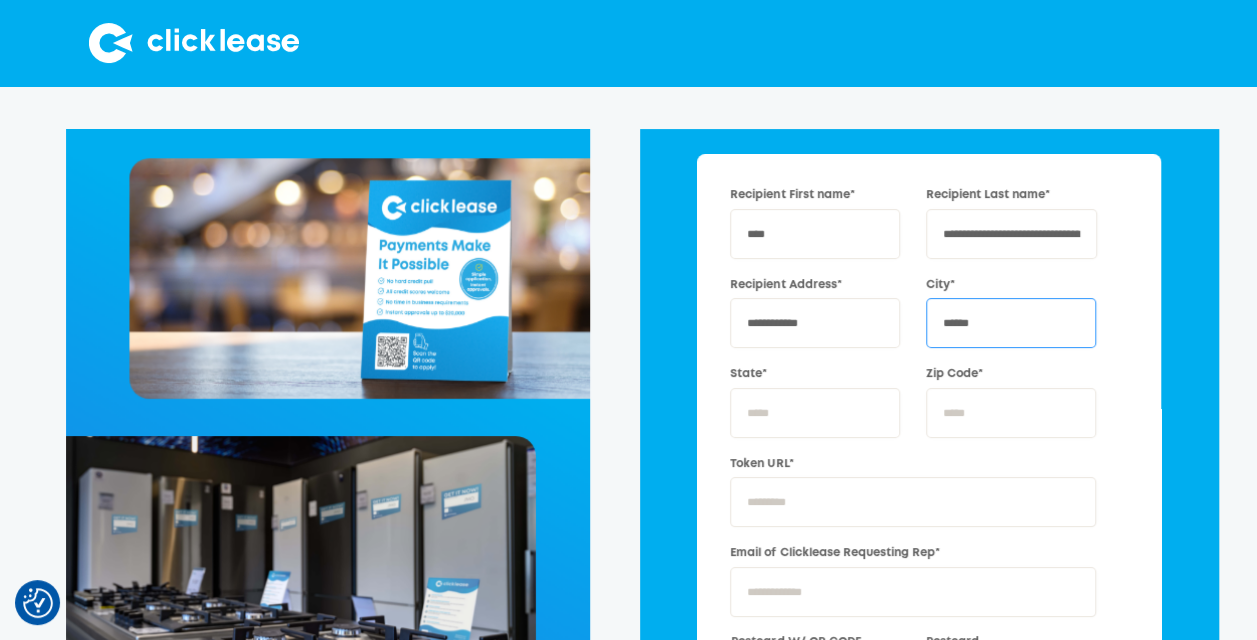type on "******" 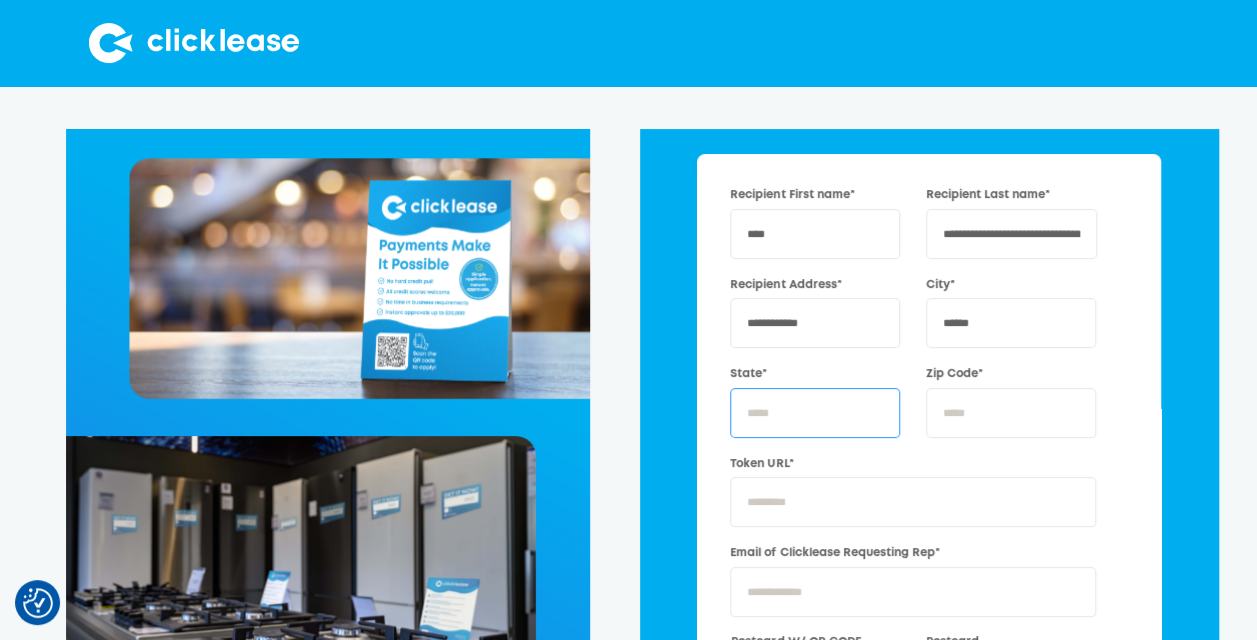 click on "State*" at bounding box center [815, 413] 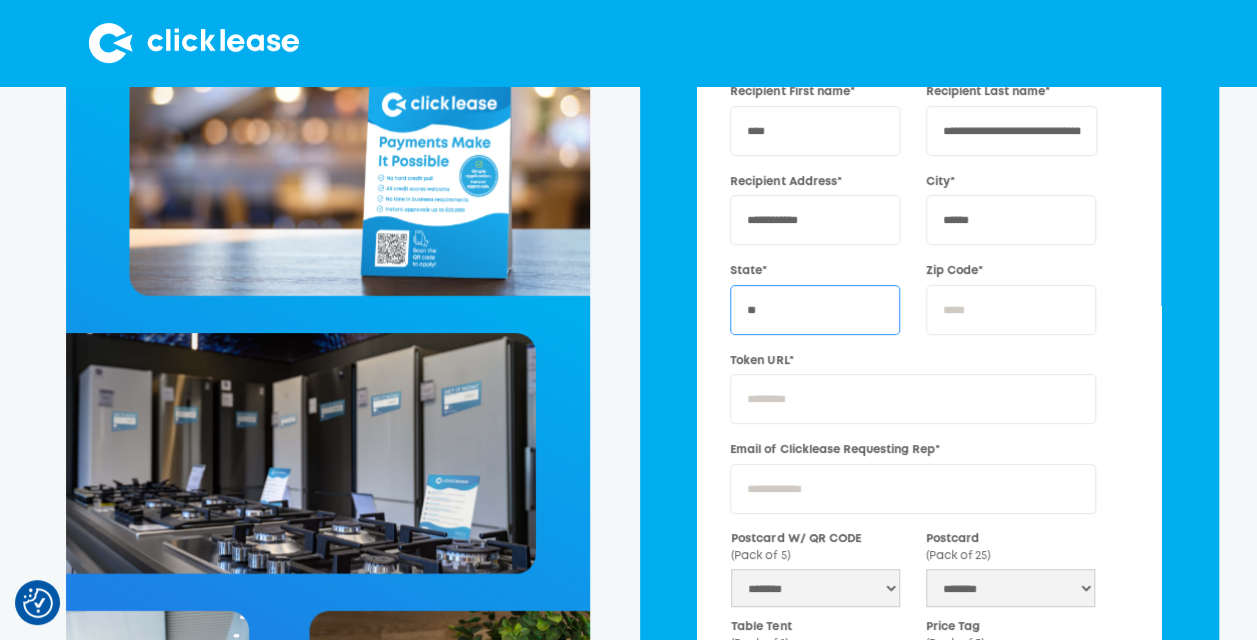 scroll, scrollTop: 400, scrollLeft: 0, axis: vertical 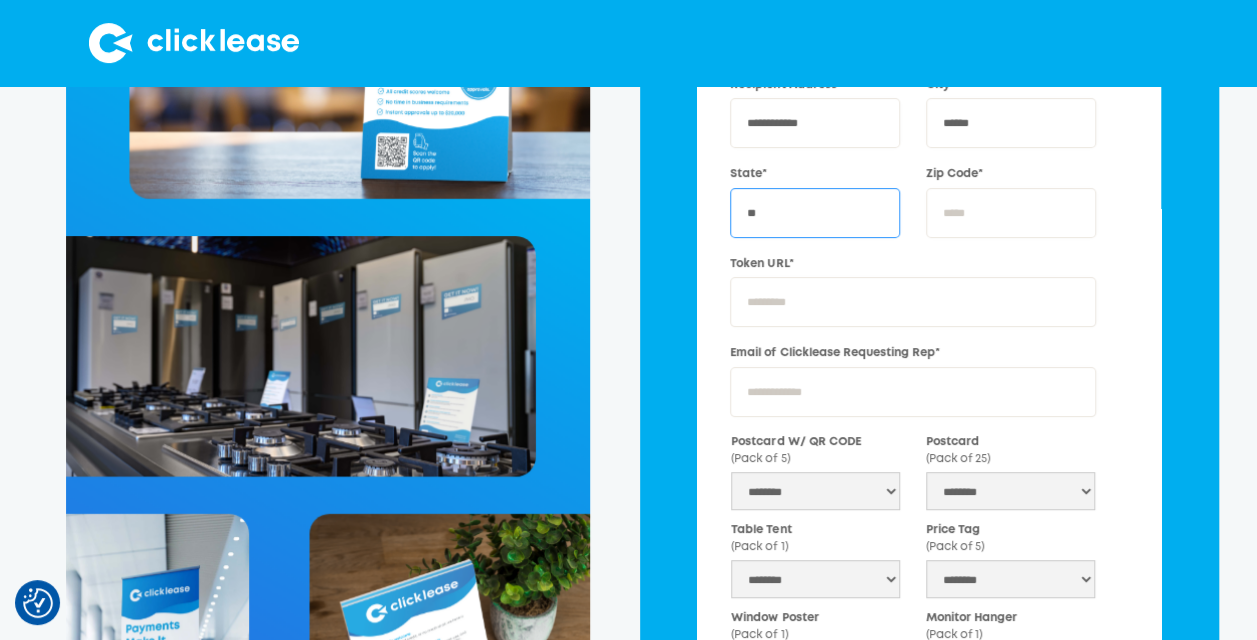 type on "**" 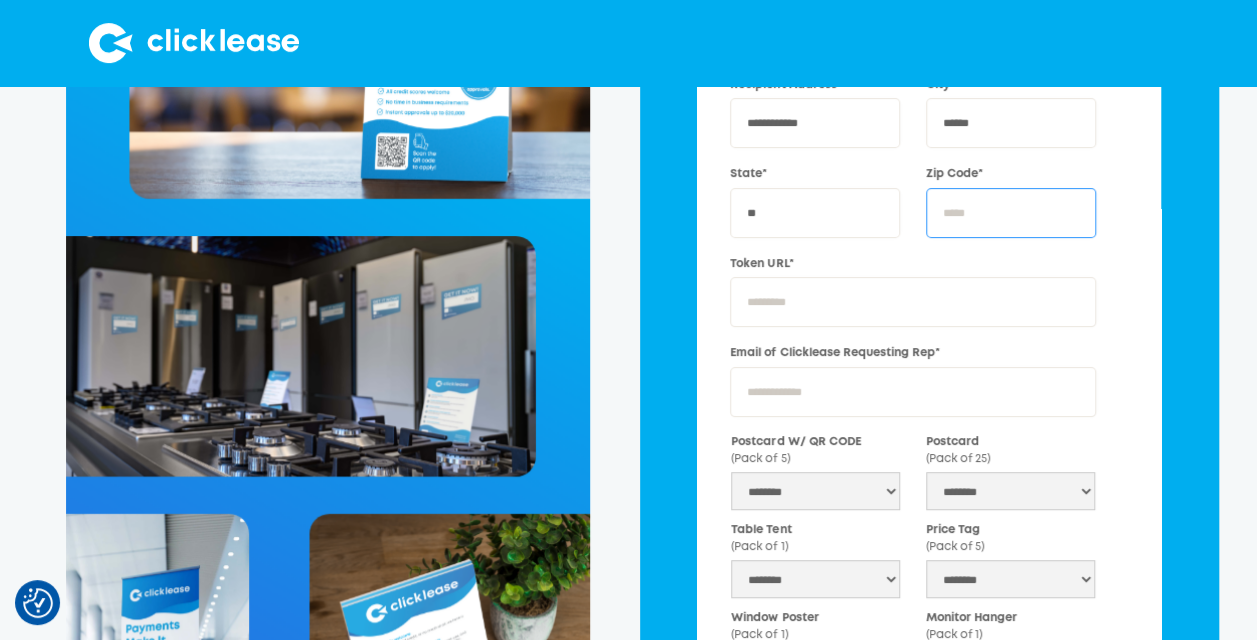 click on "Zip Code*" at bounding box center [1011, 213] 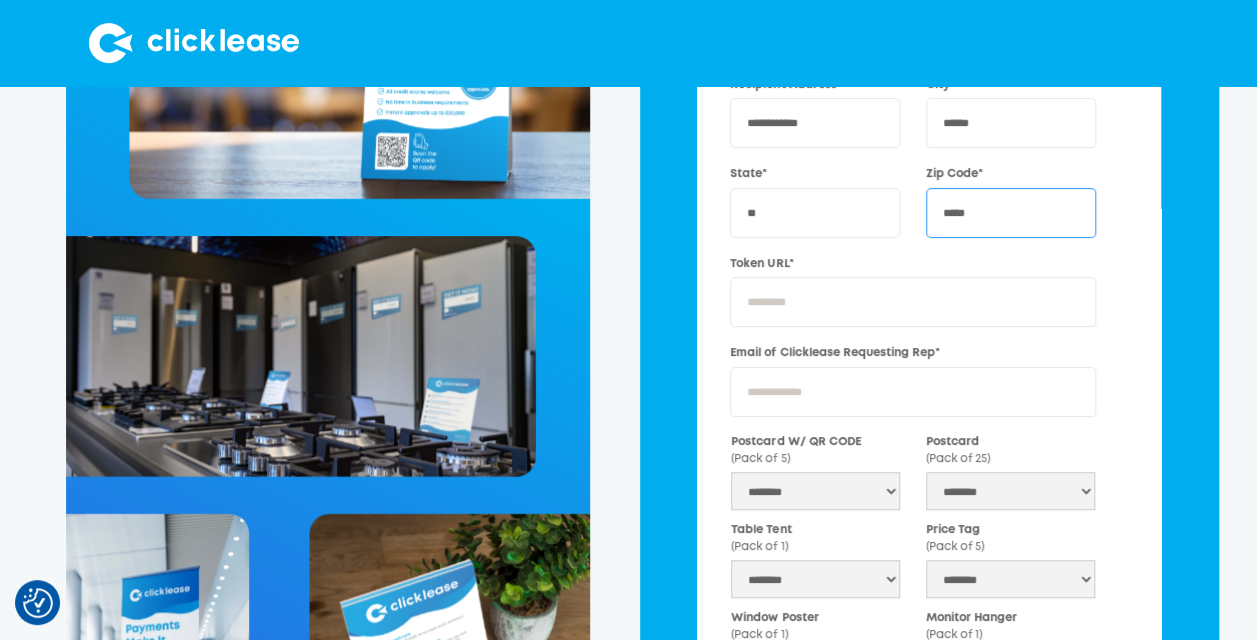 type on "*****" 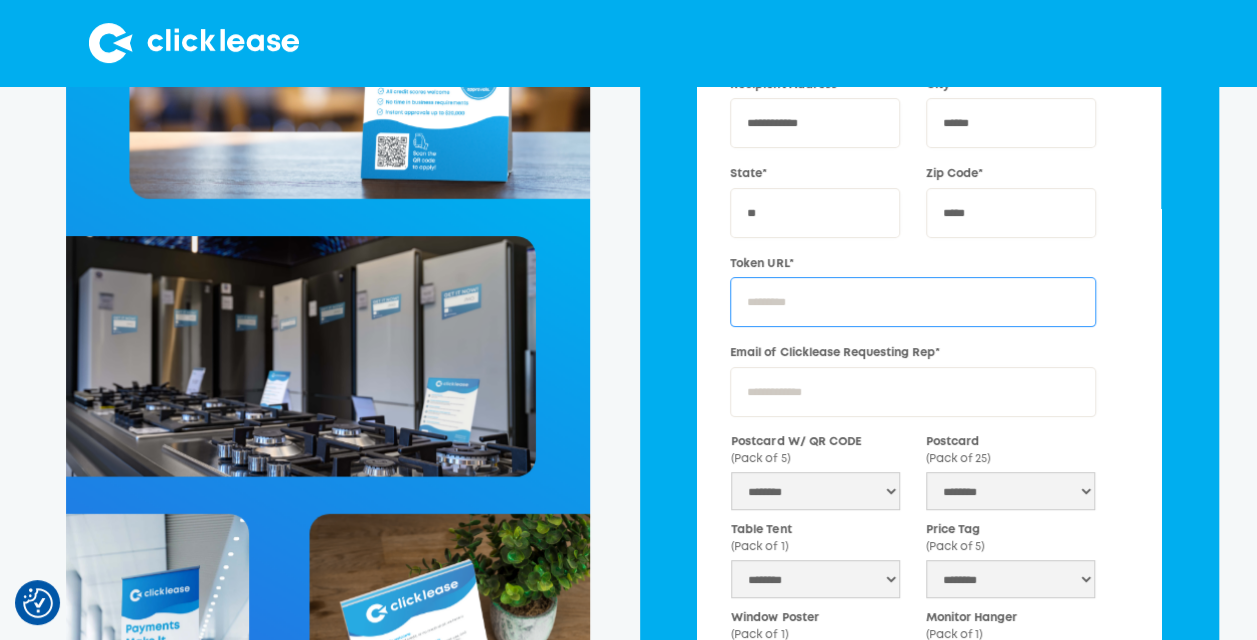 click on "Token URL*" at bounding box center [913, 302] 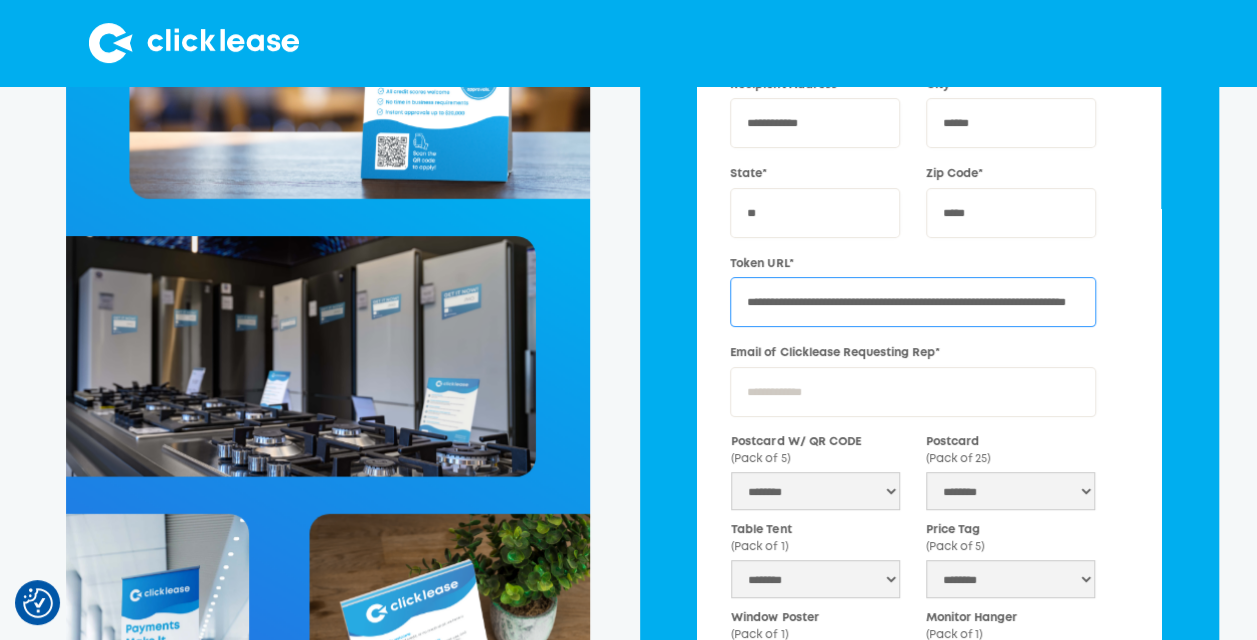 scroll, scrollTop: 0, scrollLeft: 148, axis: horizontal 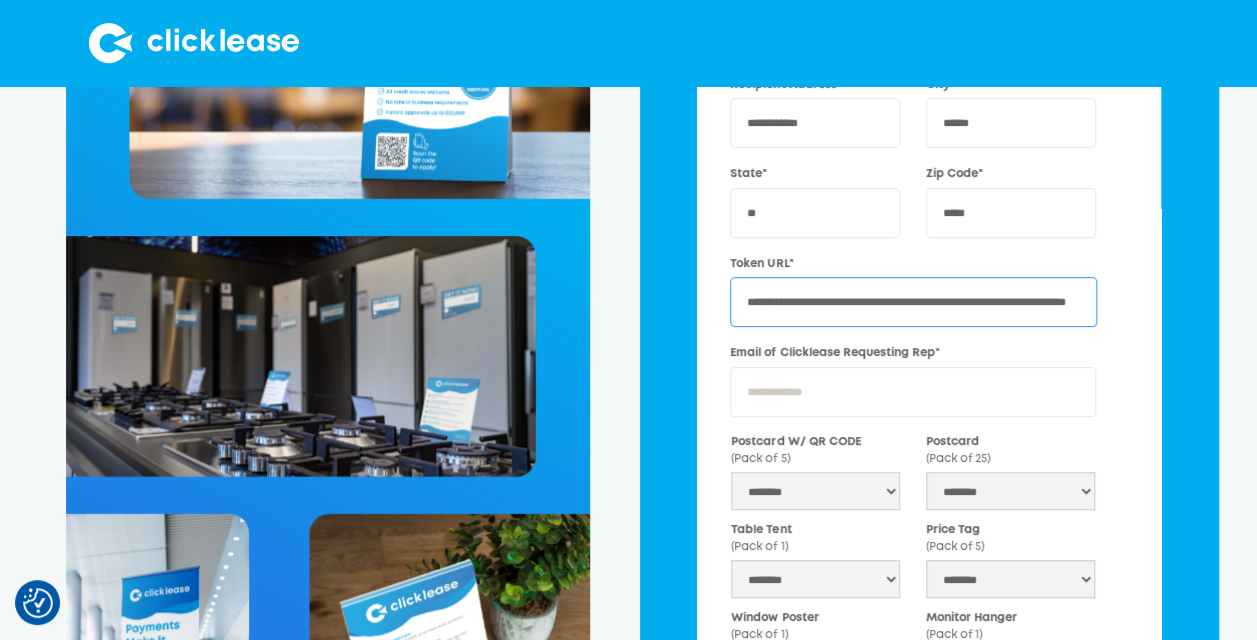 type on "**********" 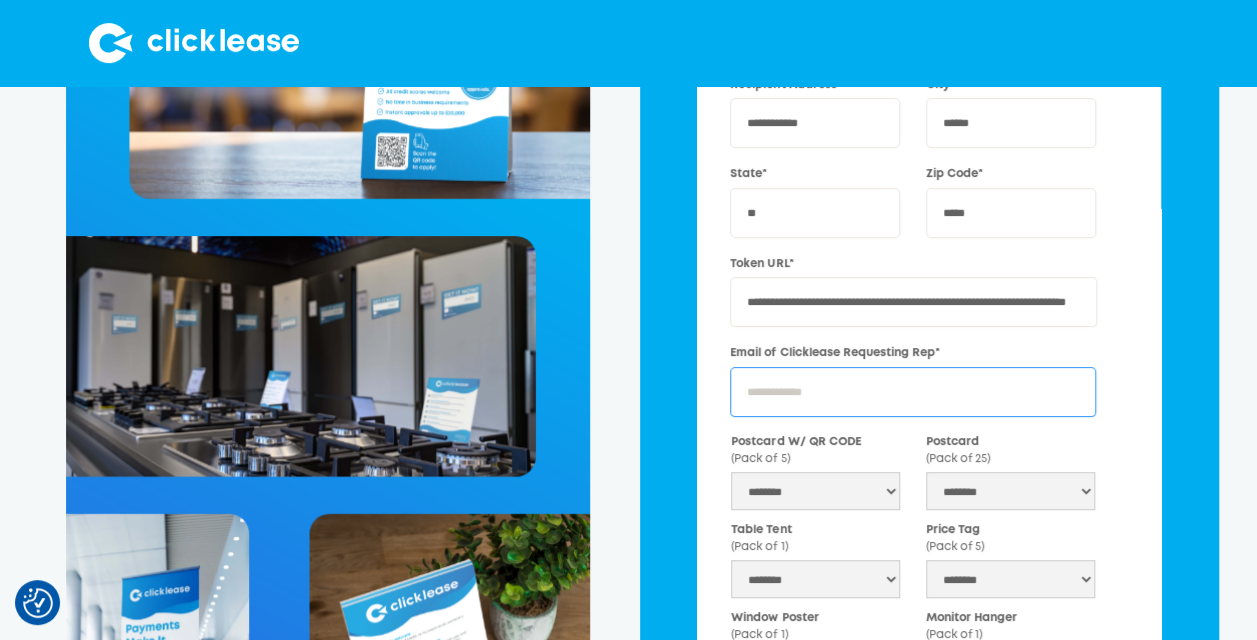 scroll, scrollTop: 0, scrollLeft: 0, axis: both 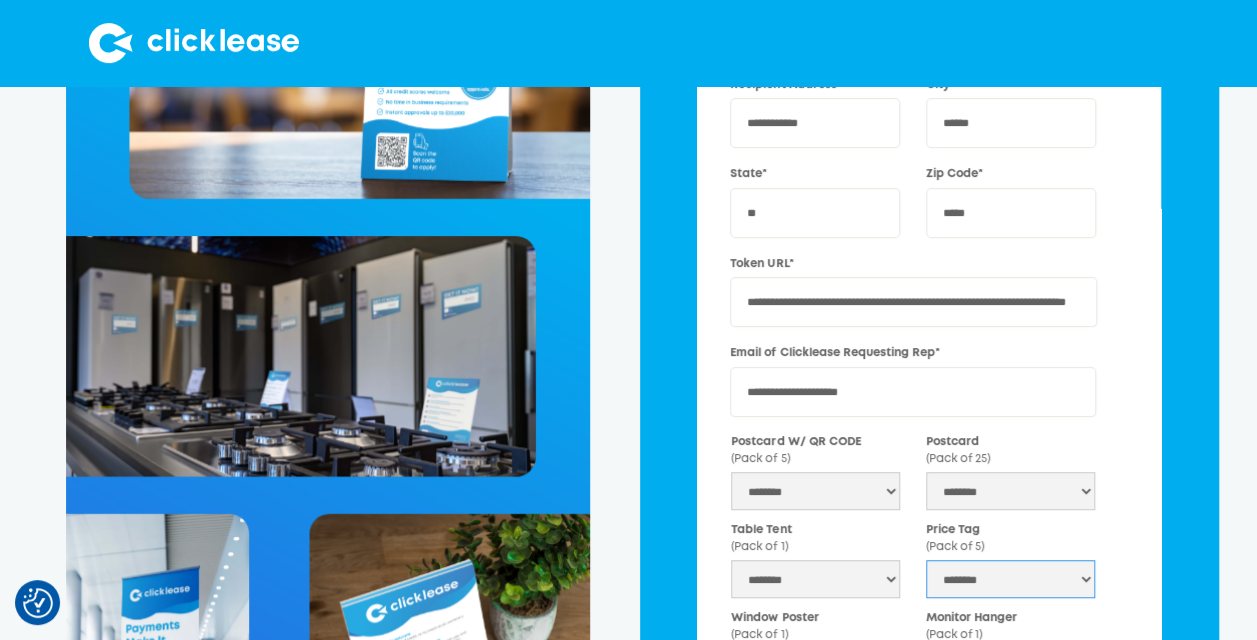 select on "*" 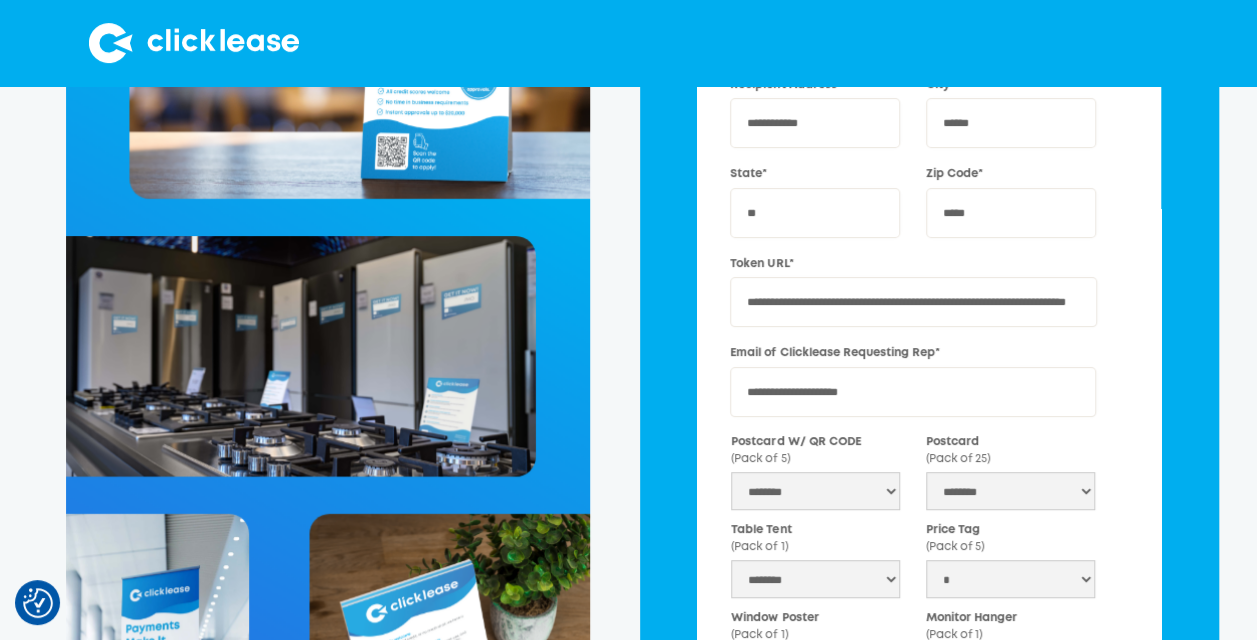 click on "**********" at bounding box center (929, 412) 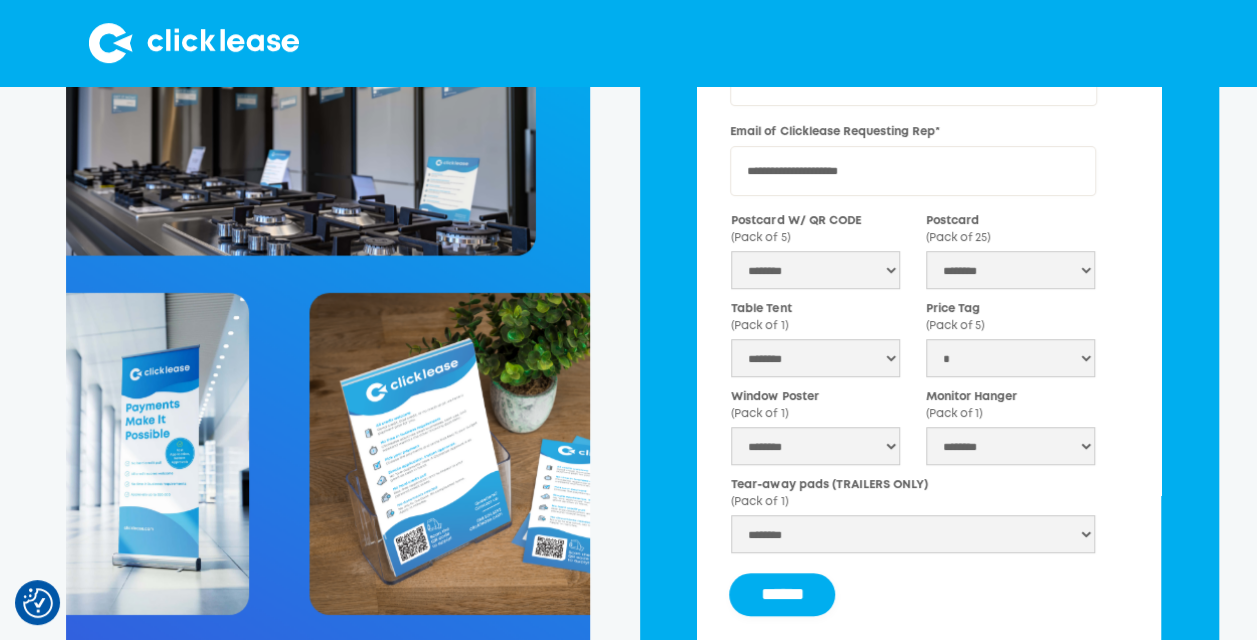 scroll, scrollTop: 700, scrollLeft: 0, axis: vertical 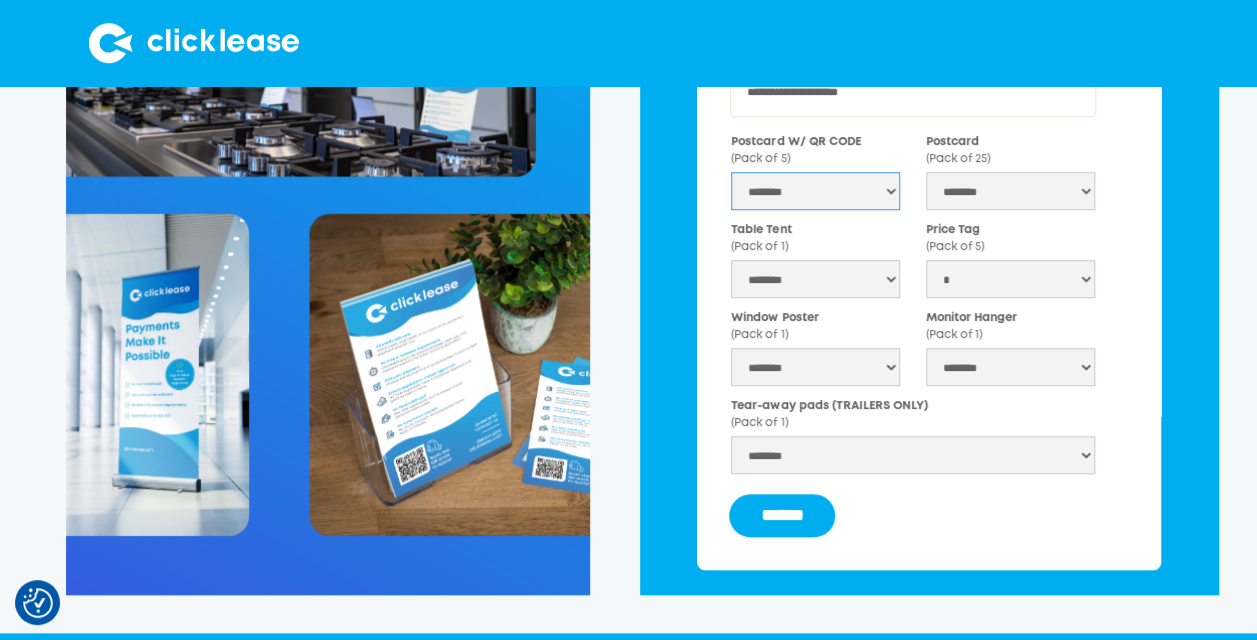 click on "******** * * *" at bounding box center [815, 191] 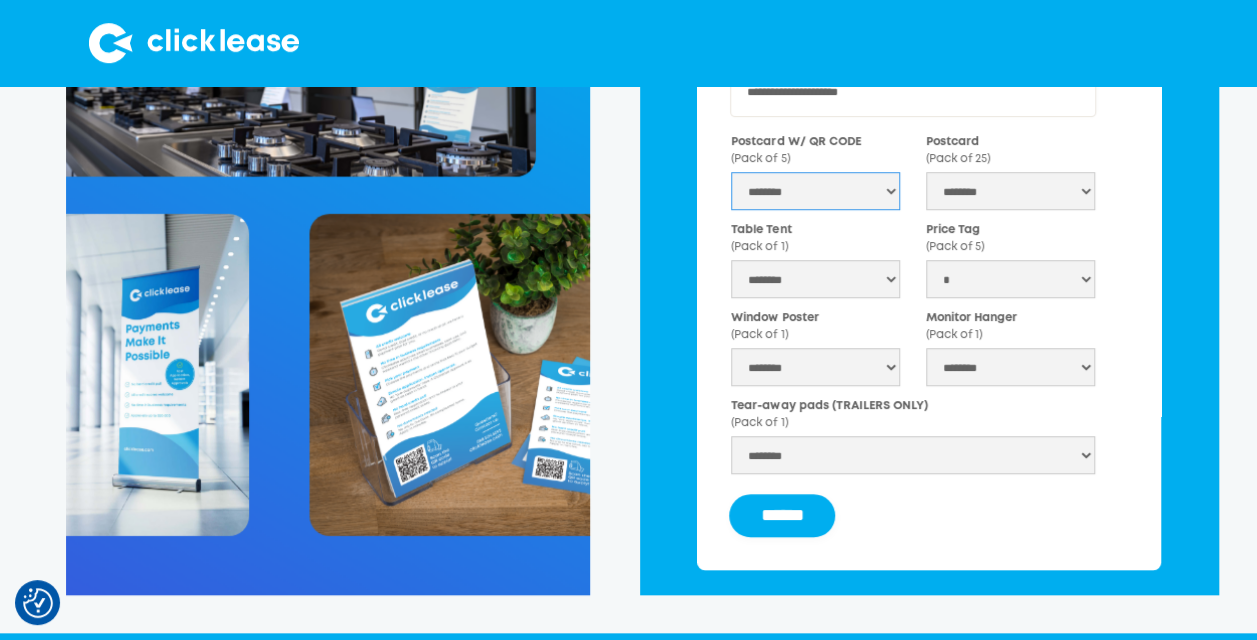 select on "*" 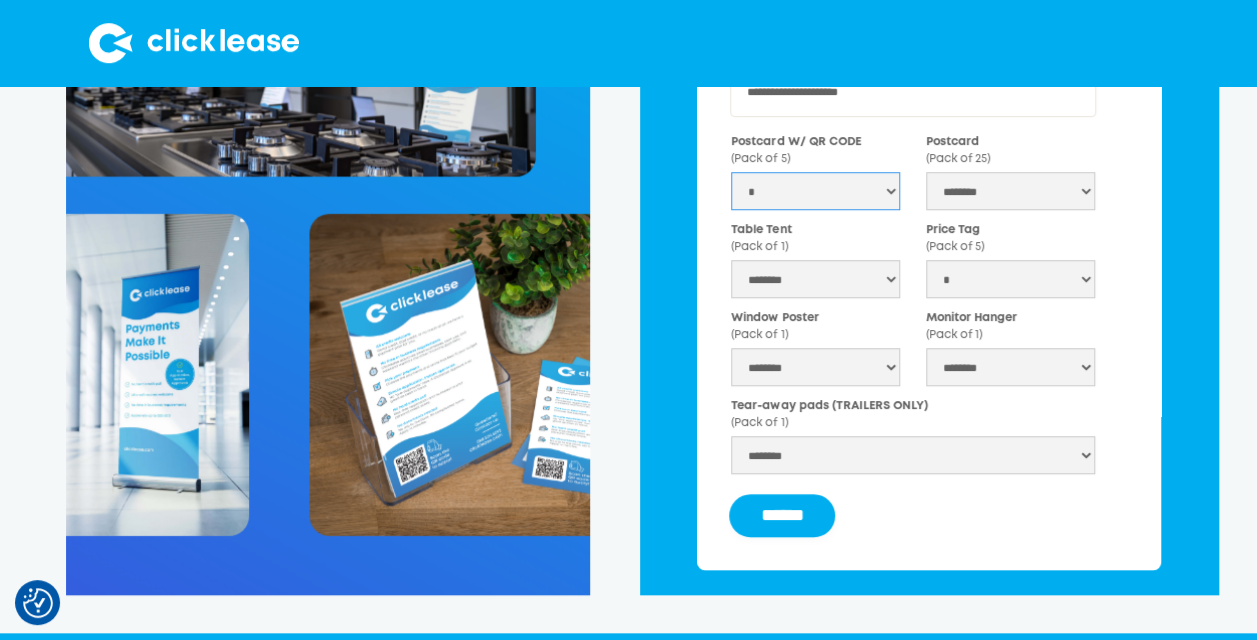 click on "******** * * *" at bounding box center [815, 191] 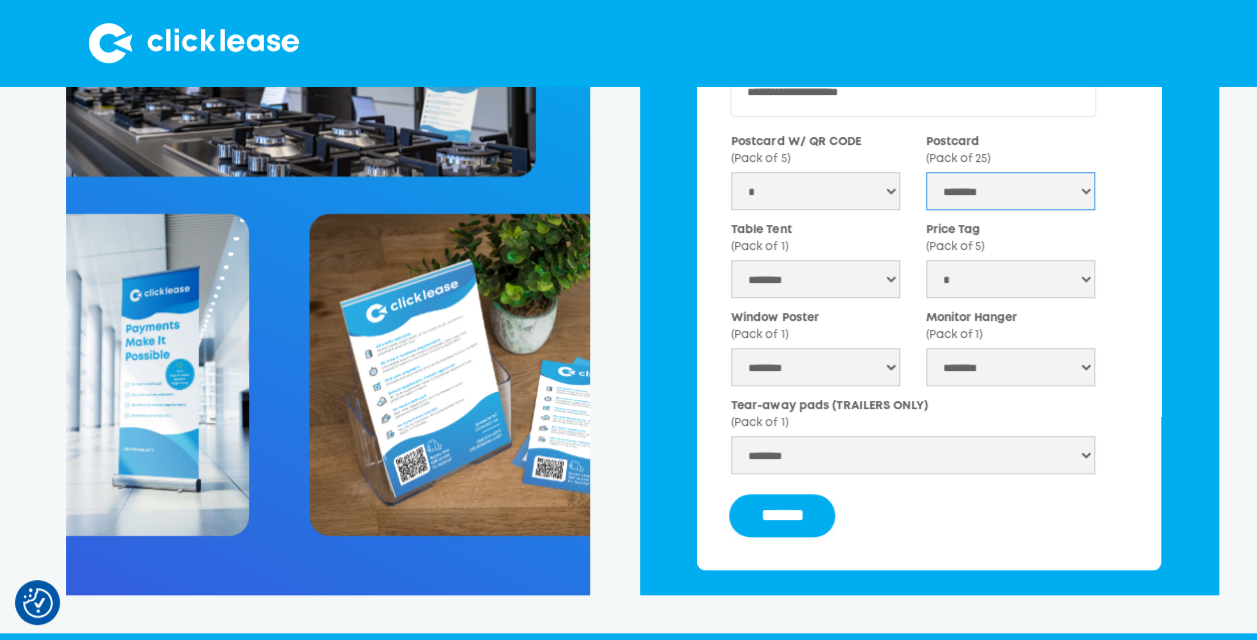click on "******** *" at bounding box center (1010, 191) 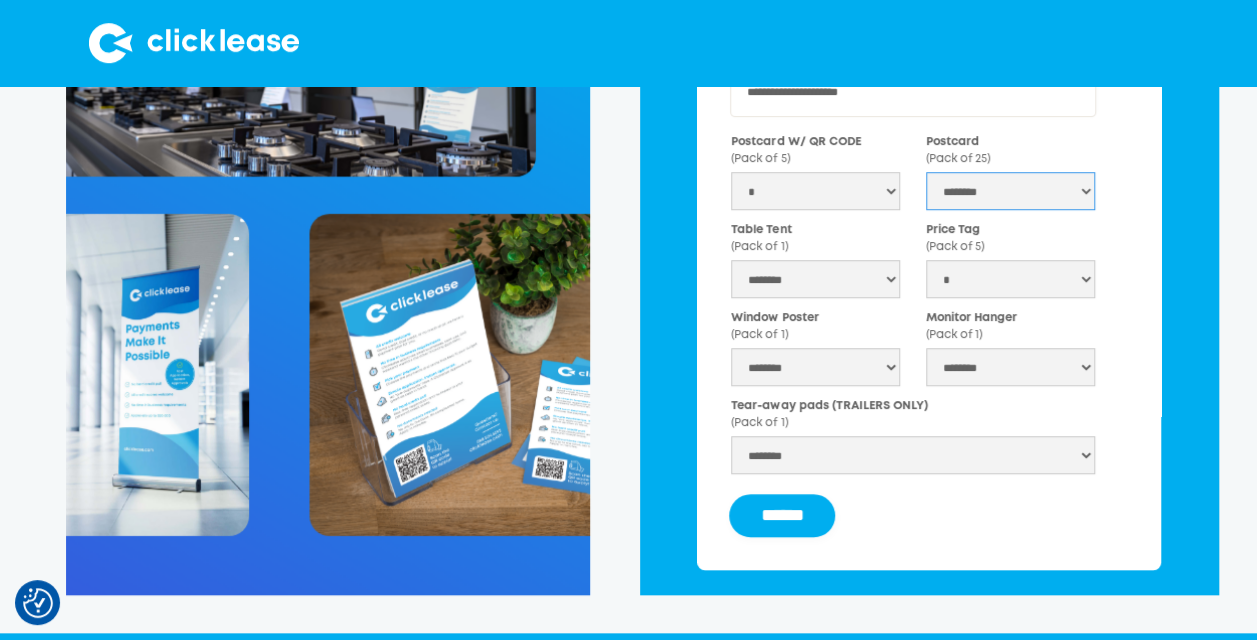 select on "*" 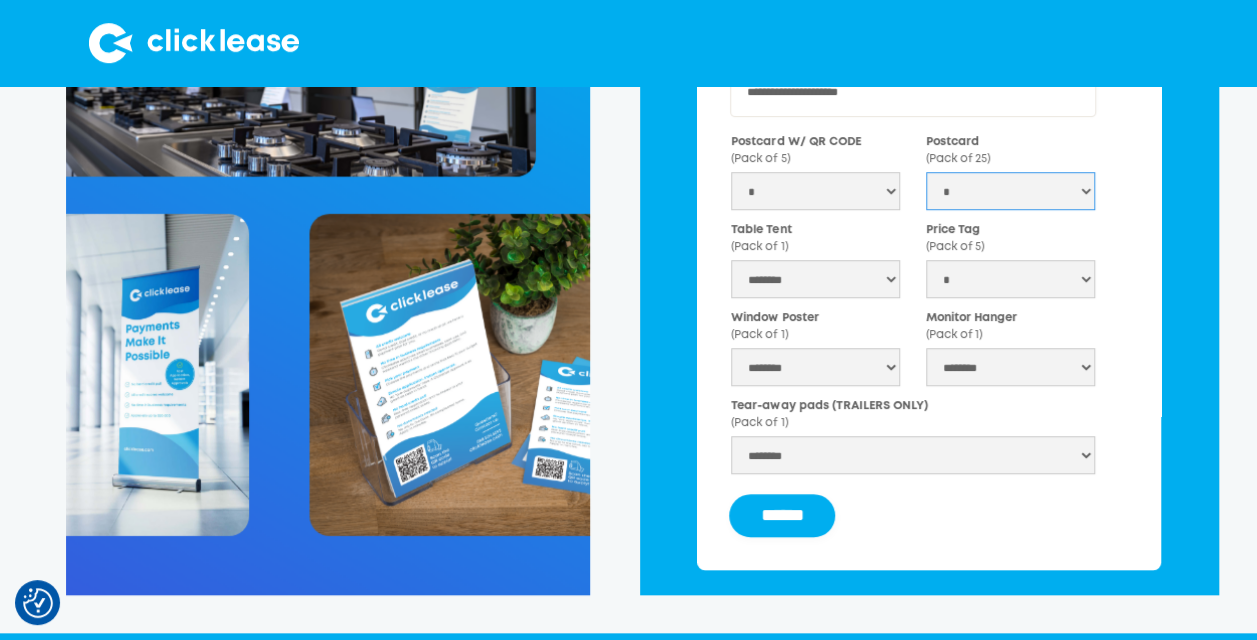 click on "******** *" at bounding box center (1010, 191) 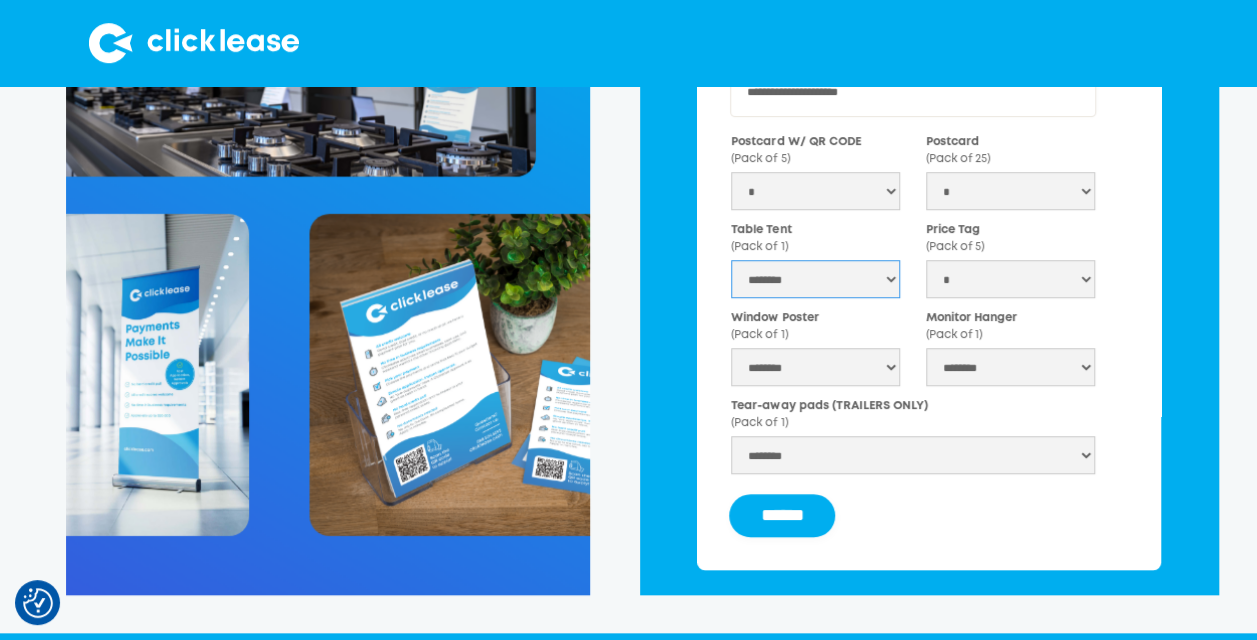 click on "******** * * * * *" at bounding box center [815, 279] 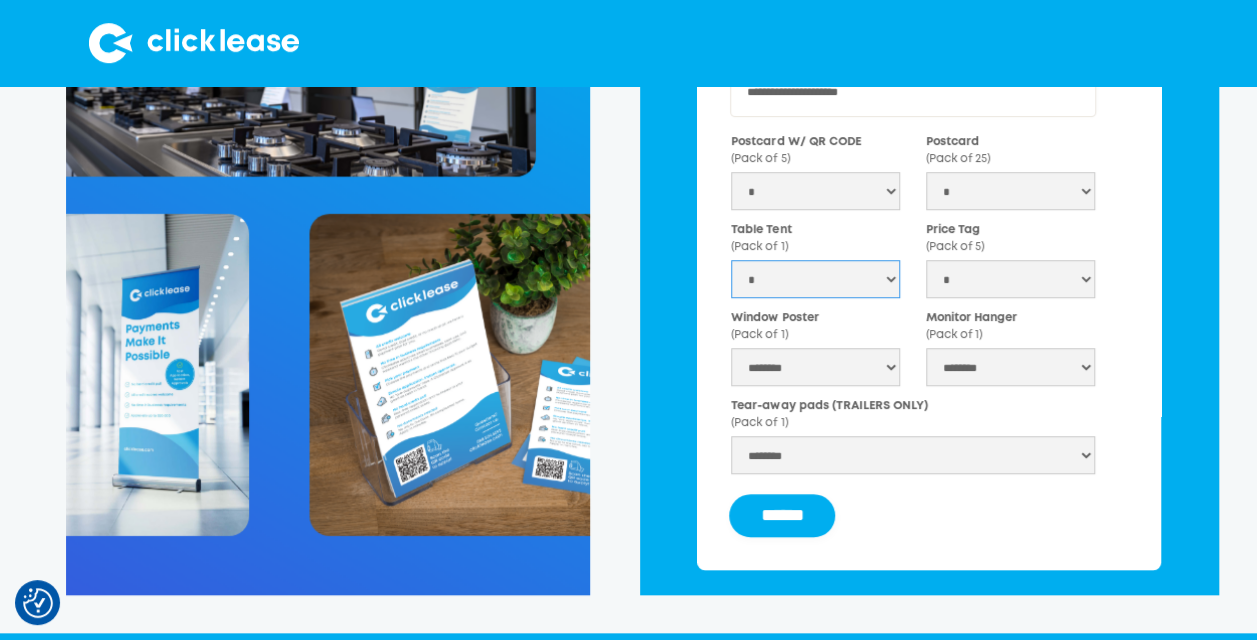 click on "******** * * * * *" at bounding box center [815, 279] 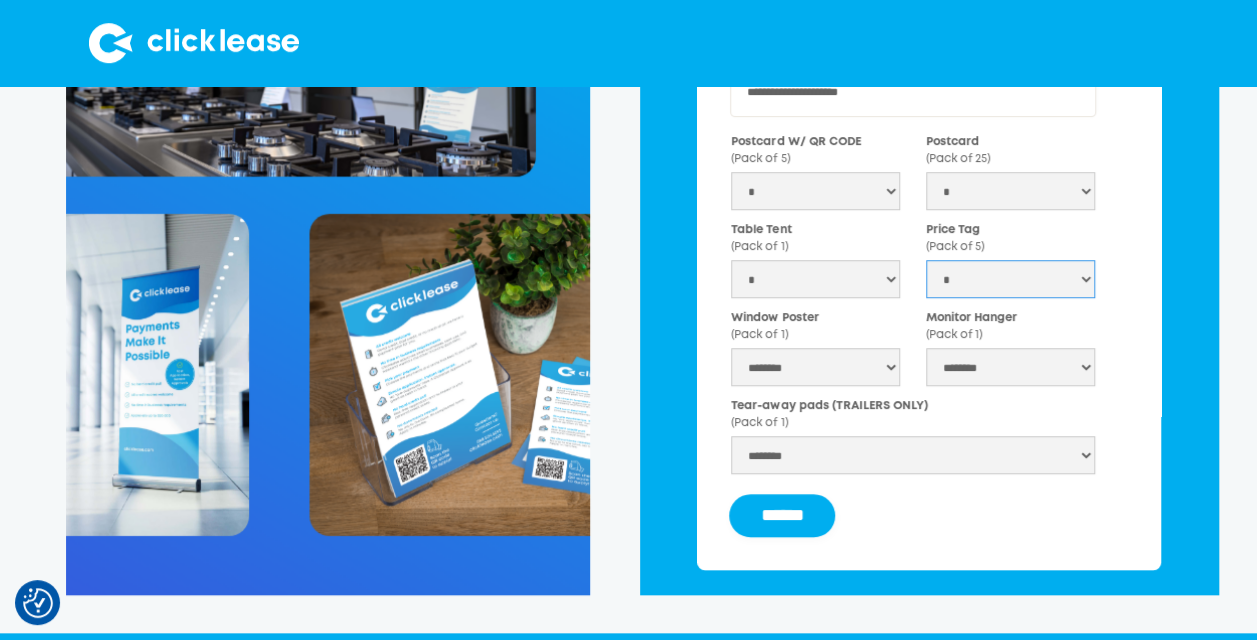 click on "******** * * *" at bounding box center [1010, 279] 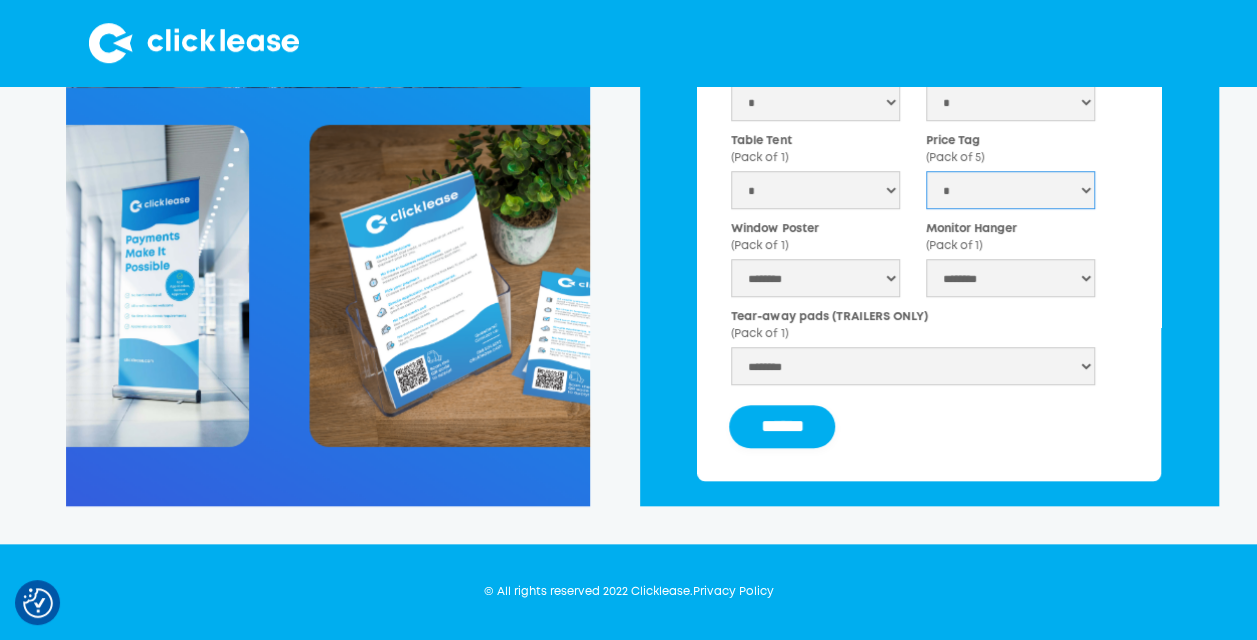 scroll, scrollTop: 809, scrollLeft: 0, axis: vertical 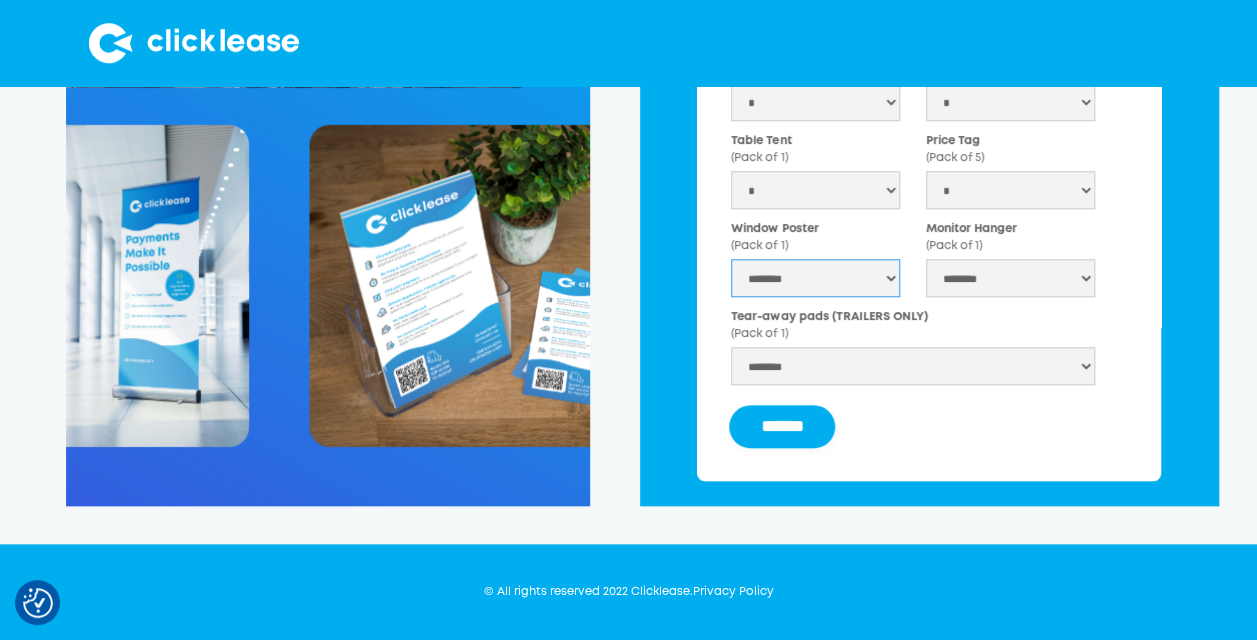 click on "******** * * *" at bounding box center (815, 278) 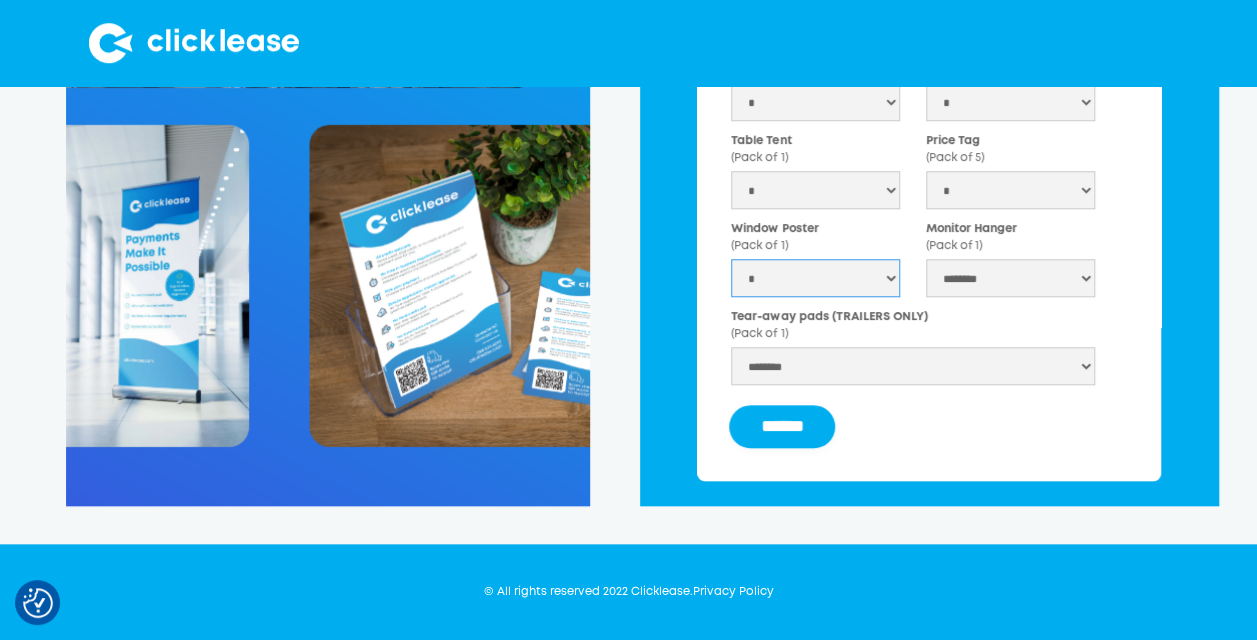 click on "******** * * *" at bounding box center (815, 278) 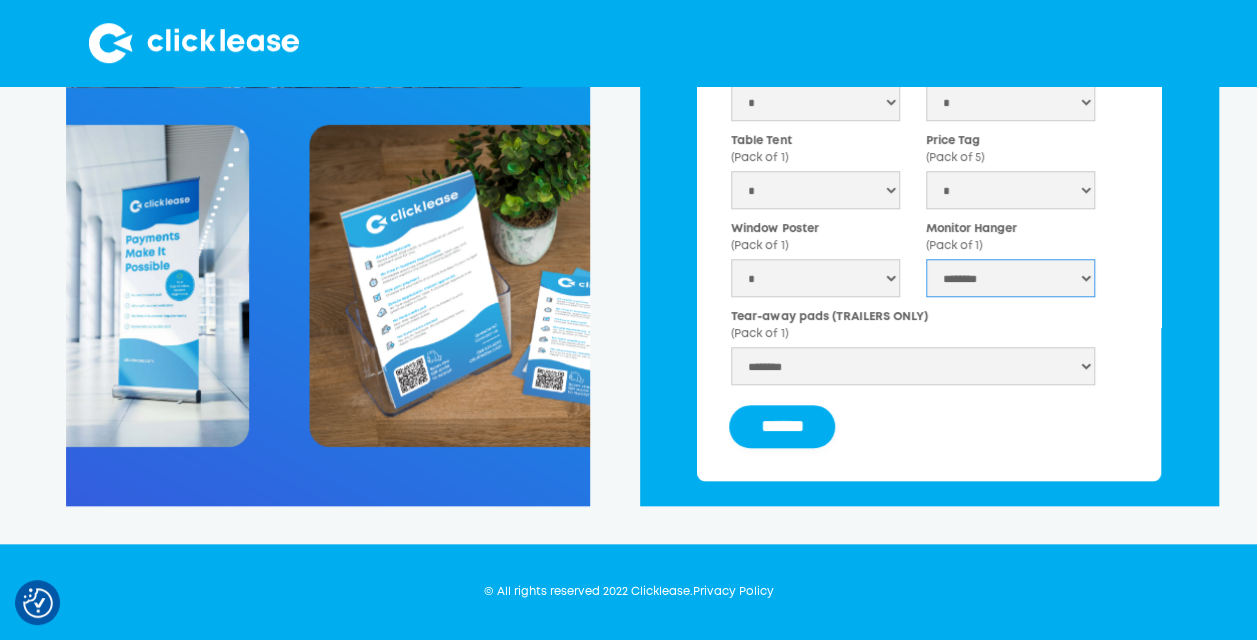 click on "******** * * *" at bounding box center (1010, 278) 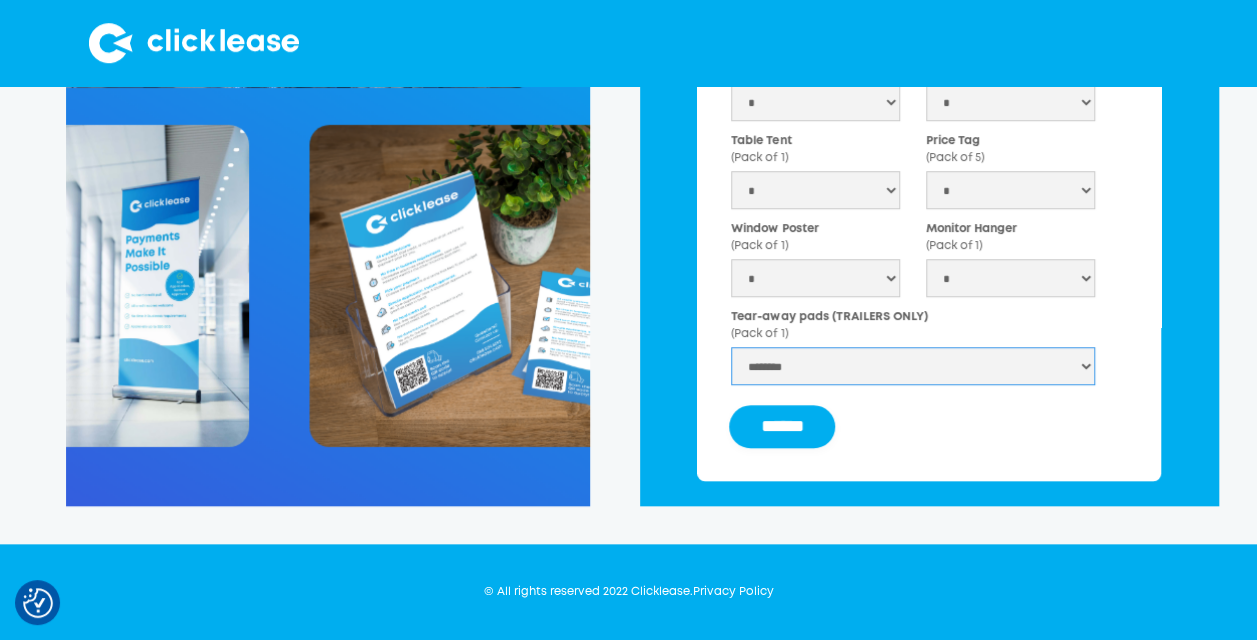 click on "******** * *" at bounding box center [913, 366] 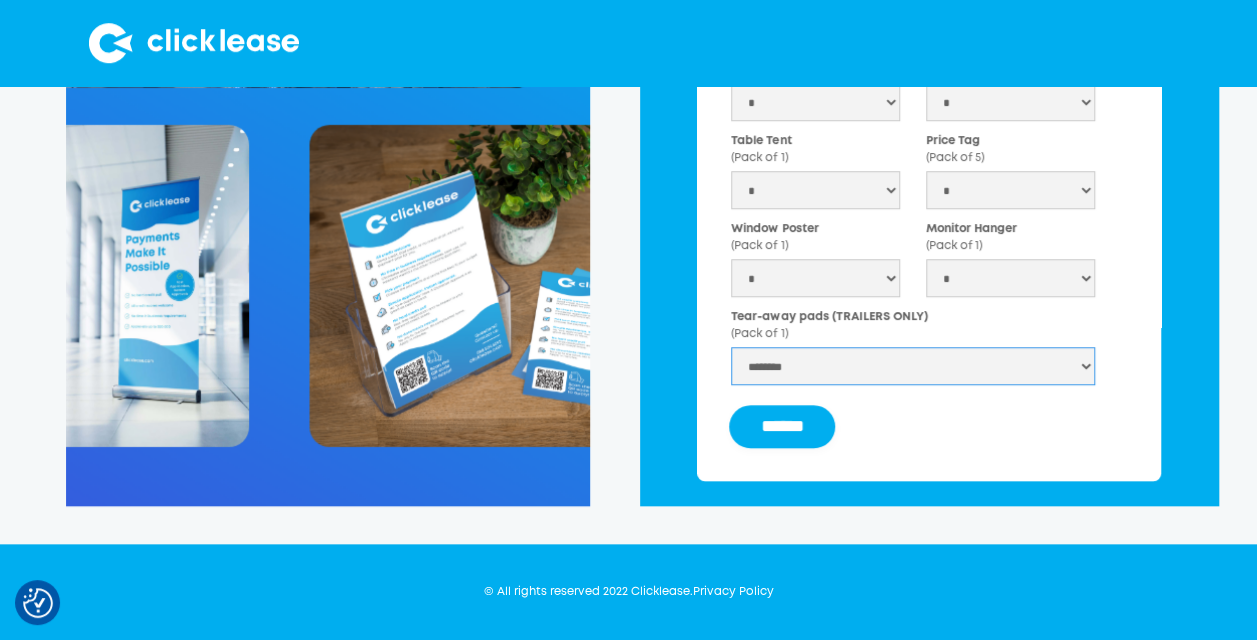 select on "*" 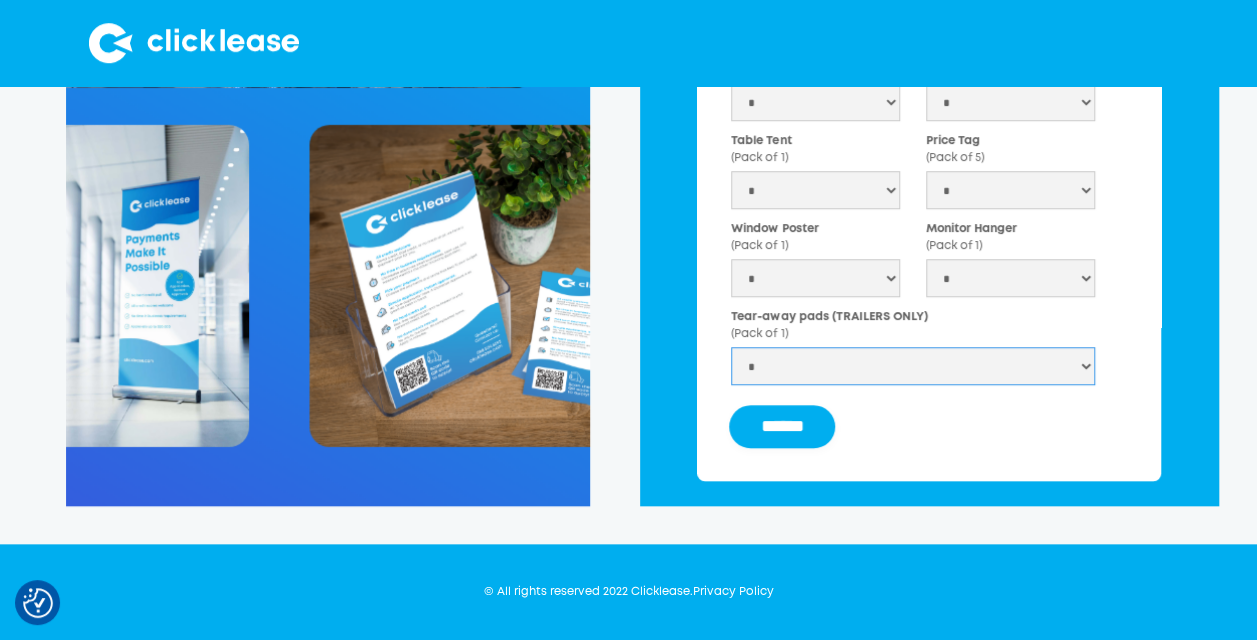 click on "******** * *" at bounding box center [913, 366] 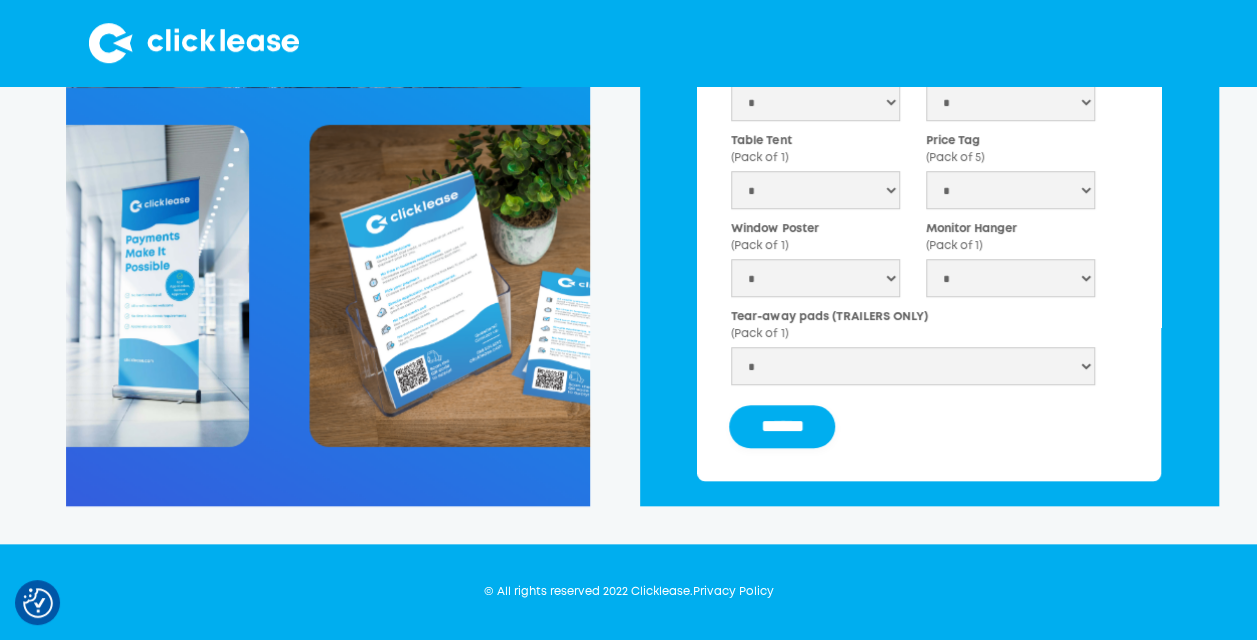 click on "**********" at bounding box center (929, 26) 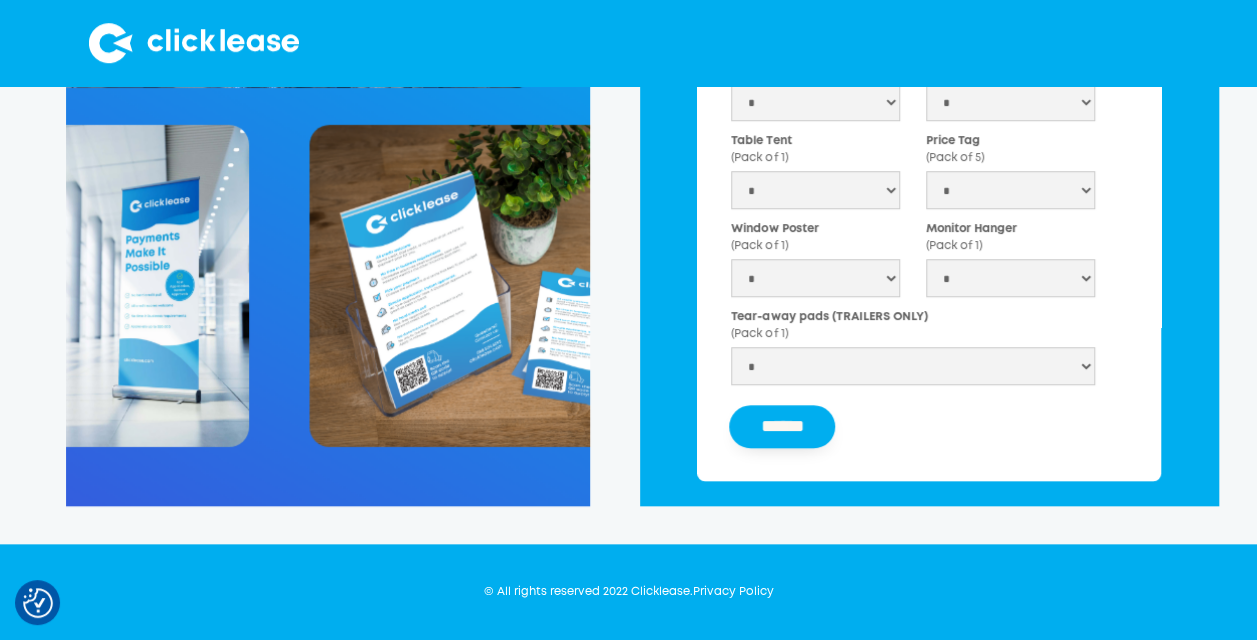 click on "******" at bounding box center [782, 426] 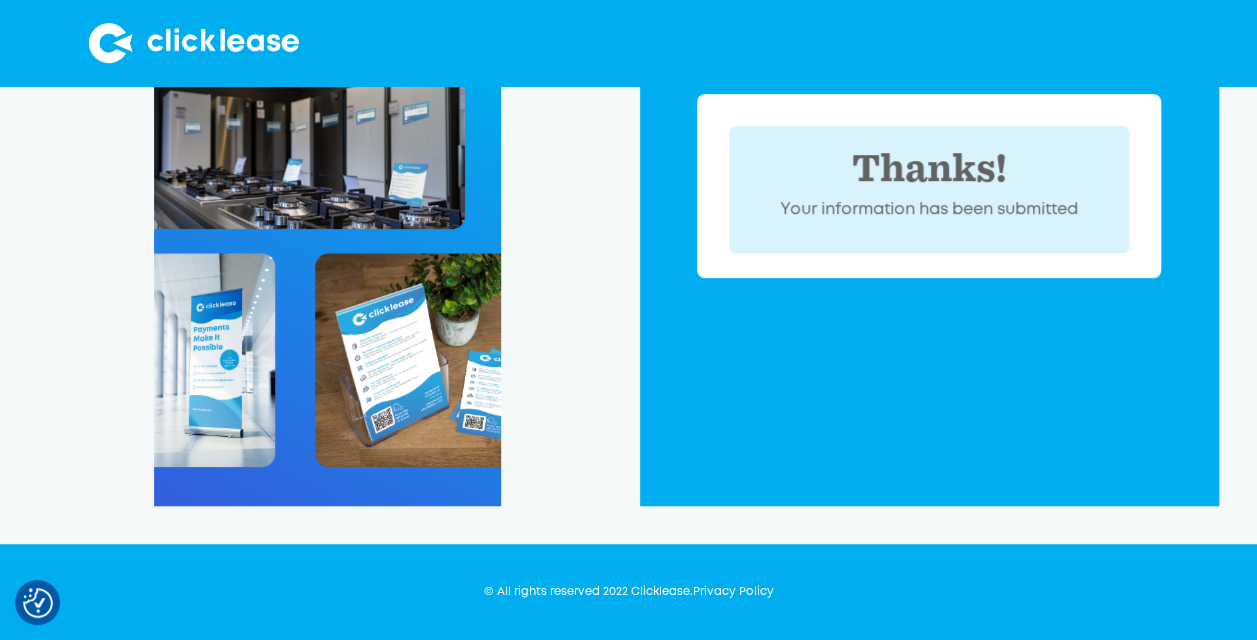 scroll, scrollTop: 0, scrollLeft: 0, axis: both 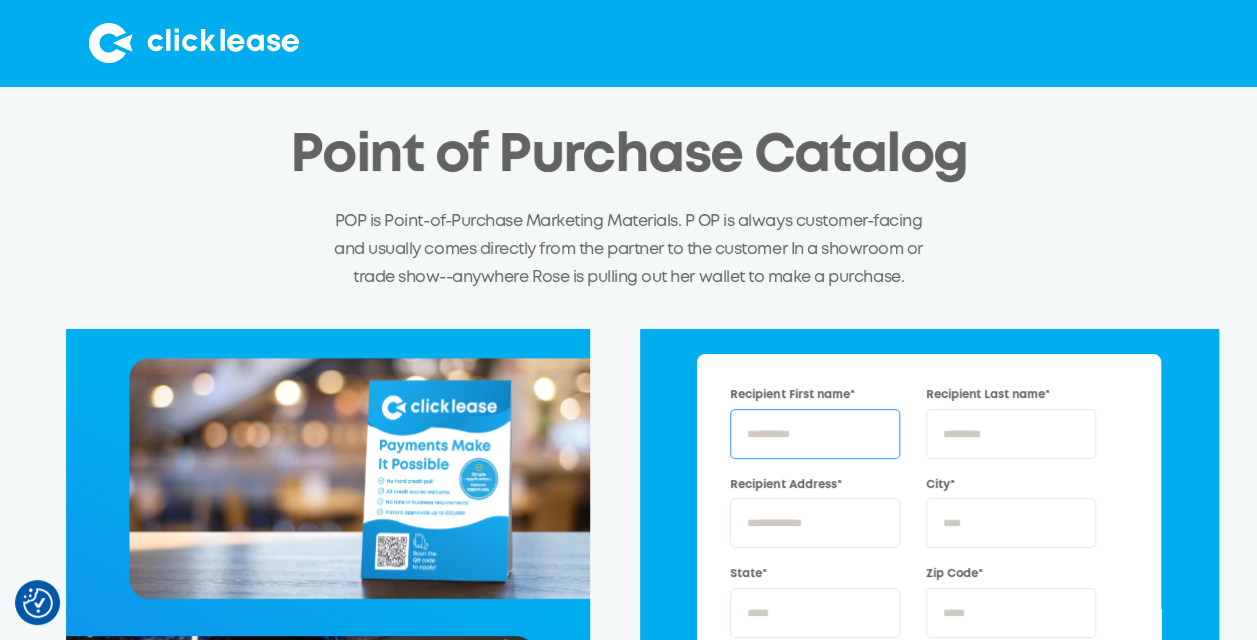 click on "Recipient First name*" at bounding box center (815, 434) 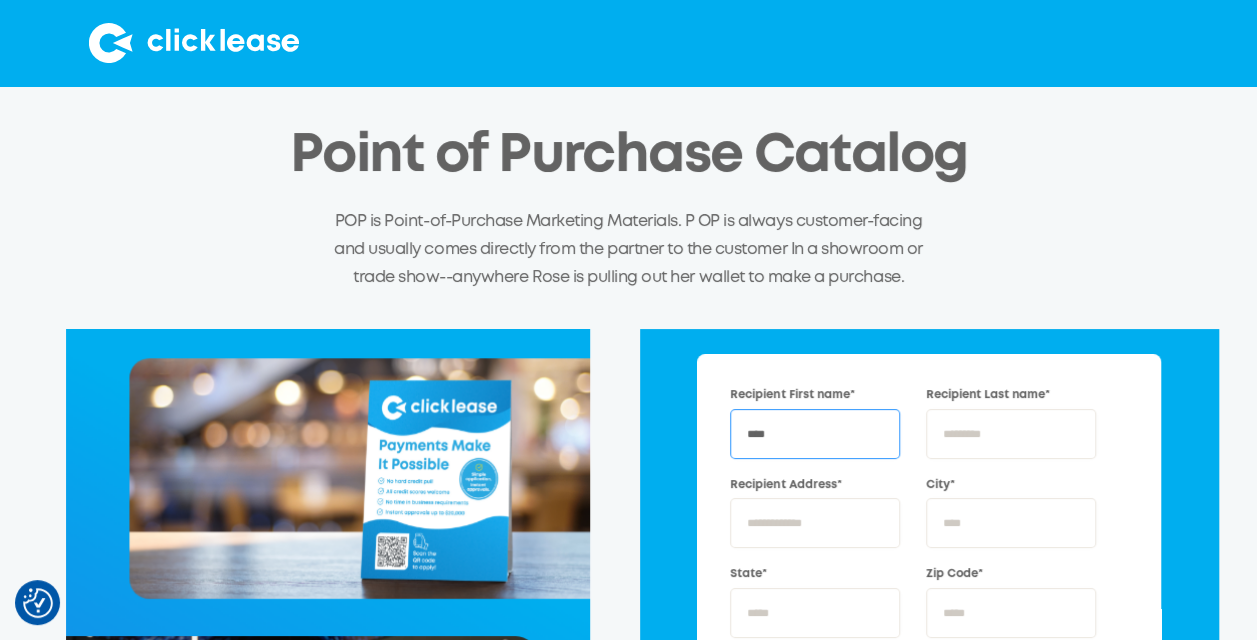 type on "****" 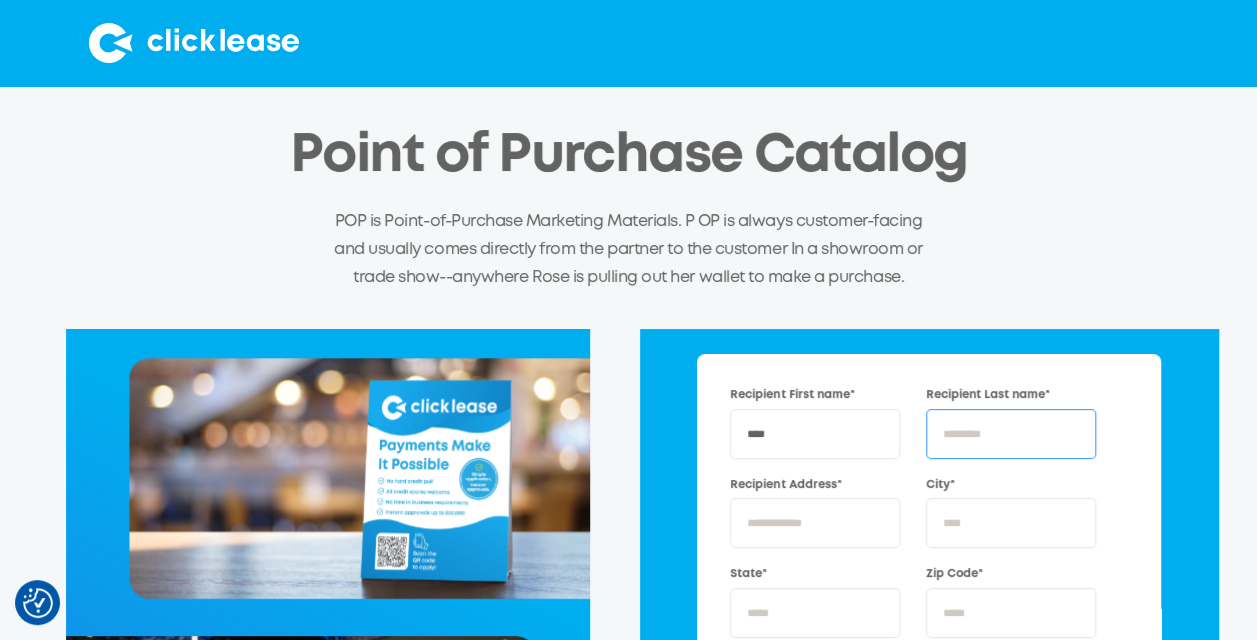 click on "Recipient Last name*" at bounding box center [1011, 434] 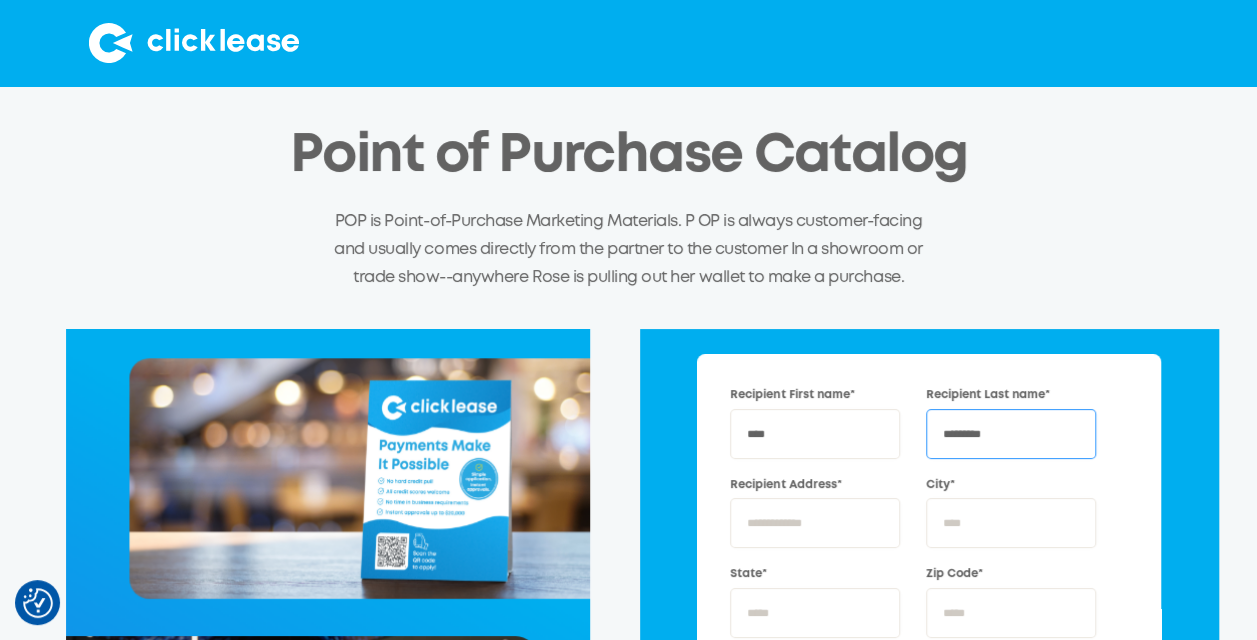 type on "*********" 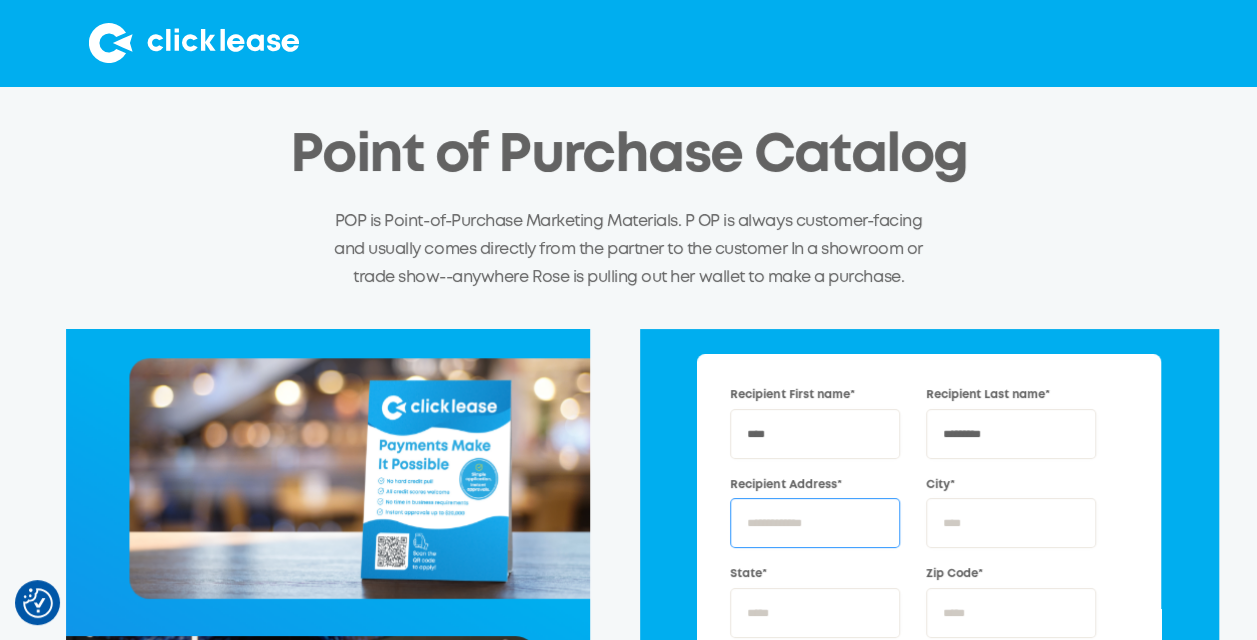 click on "Recipient Address*" at bounding box center (815, 523) 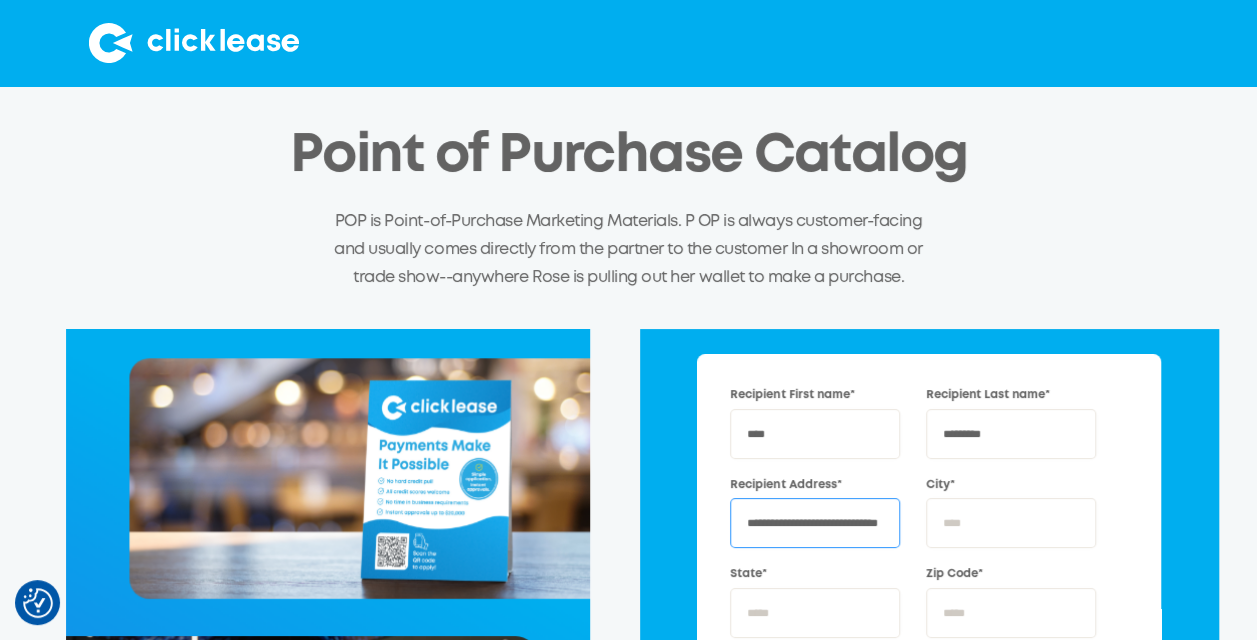 scroll, scrollTop: 0, scrollLeft: 68, axis: horizontal 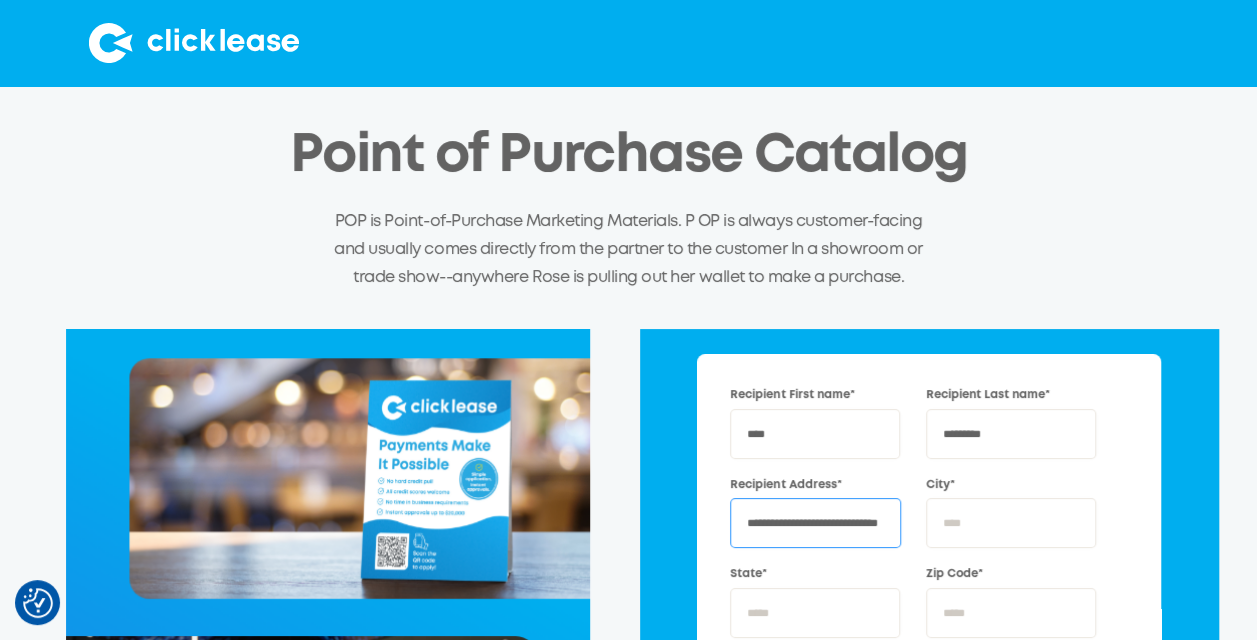 type on "**********" 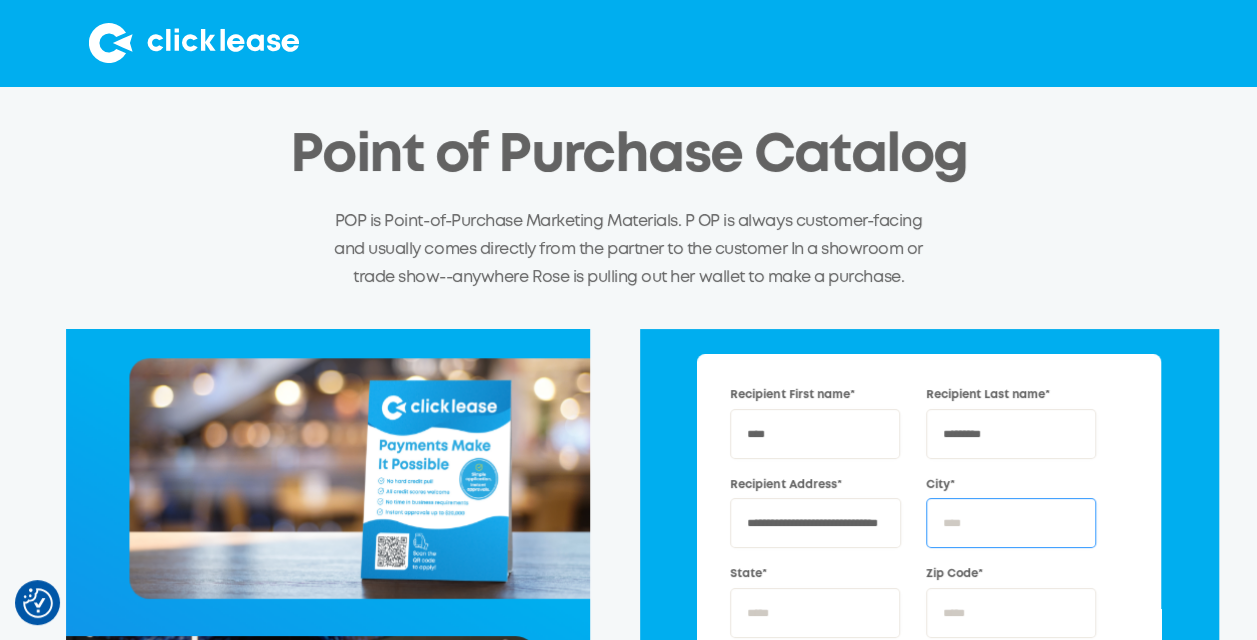 click on "City*" at bounding box center (1011, 523) 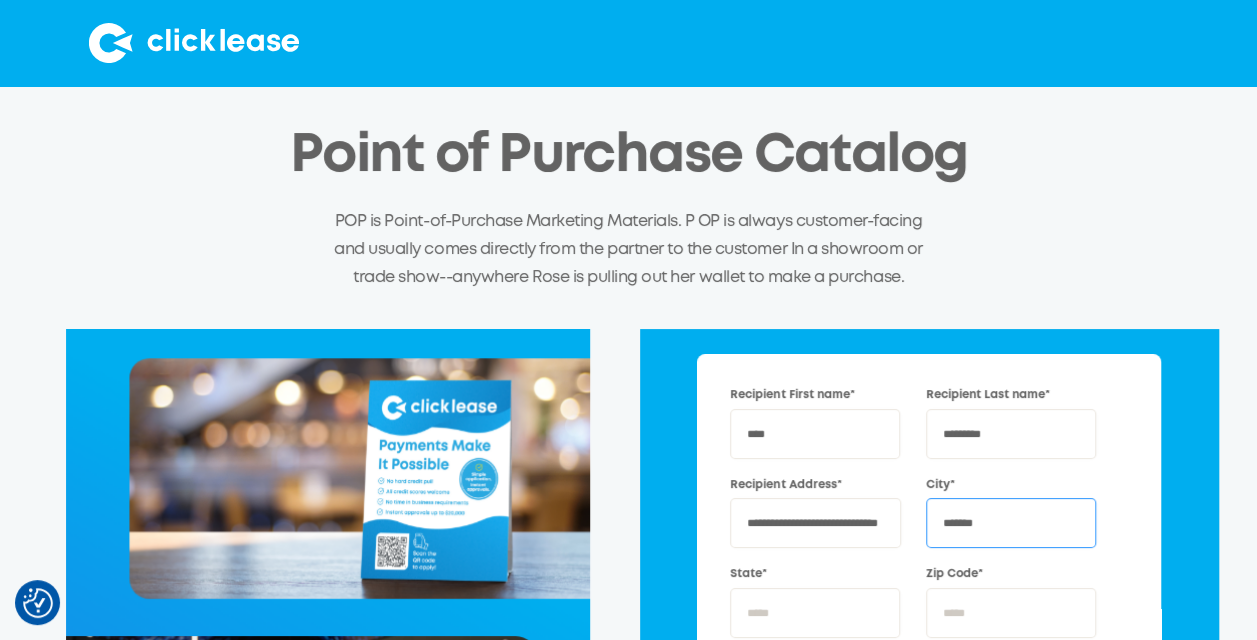 scroll, scrollTop: 100, scrollLeft: 0, axis: vertical 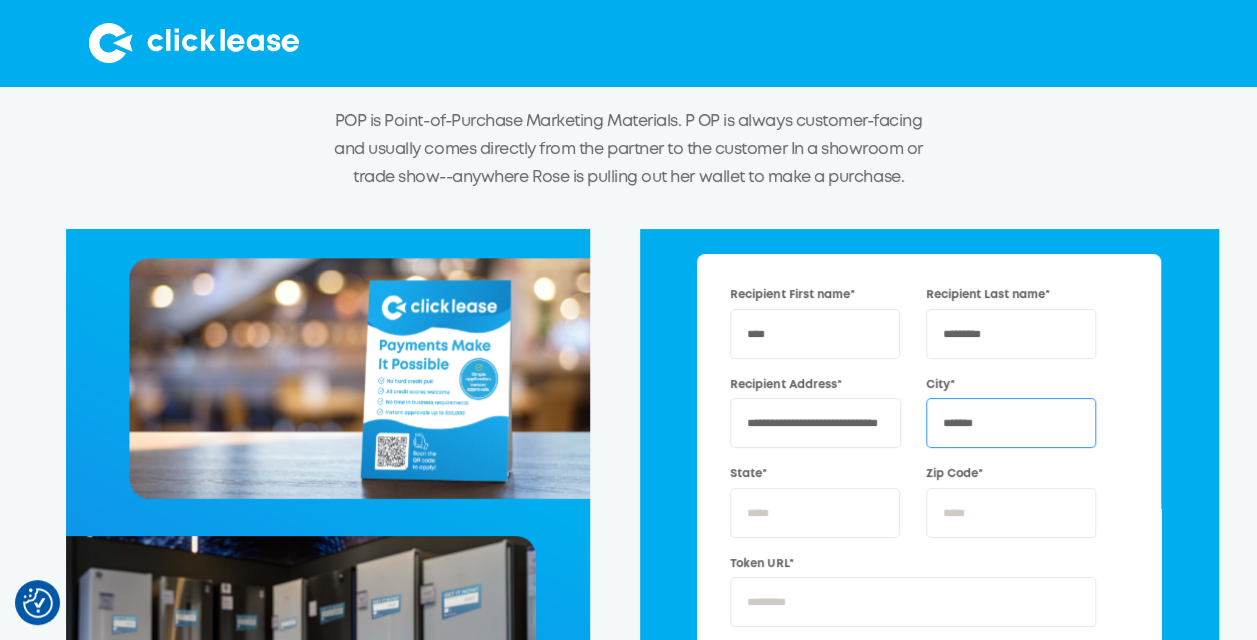 type on "*******" 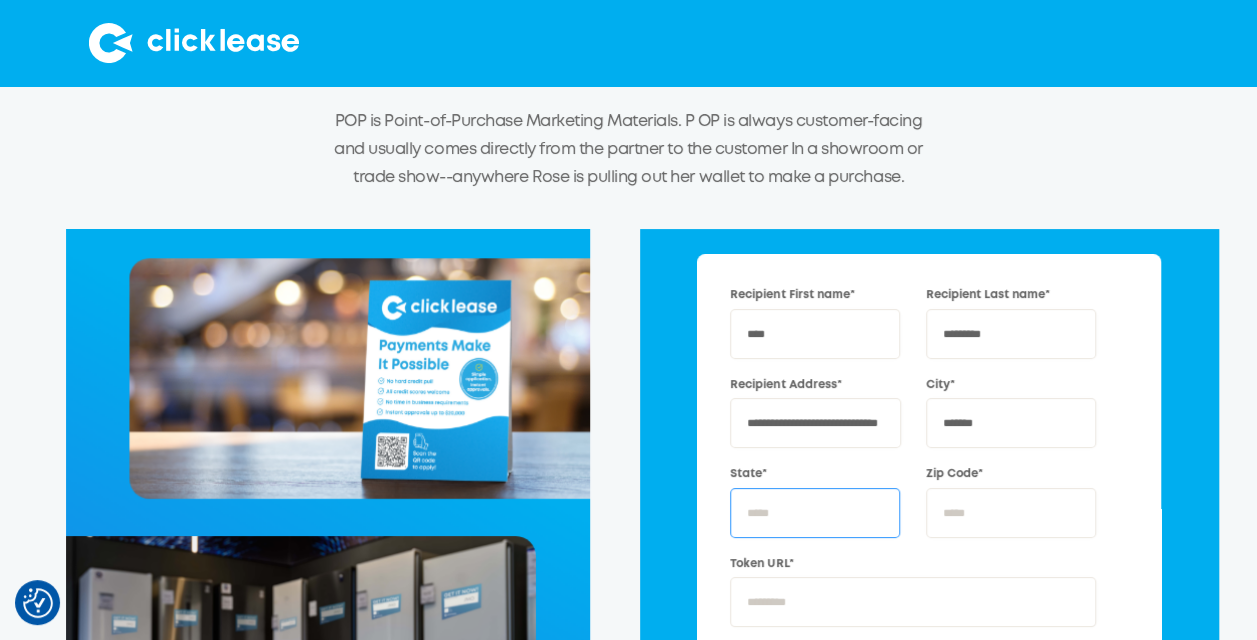 click on "State*" at bounding box center [815, 513] 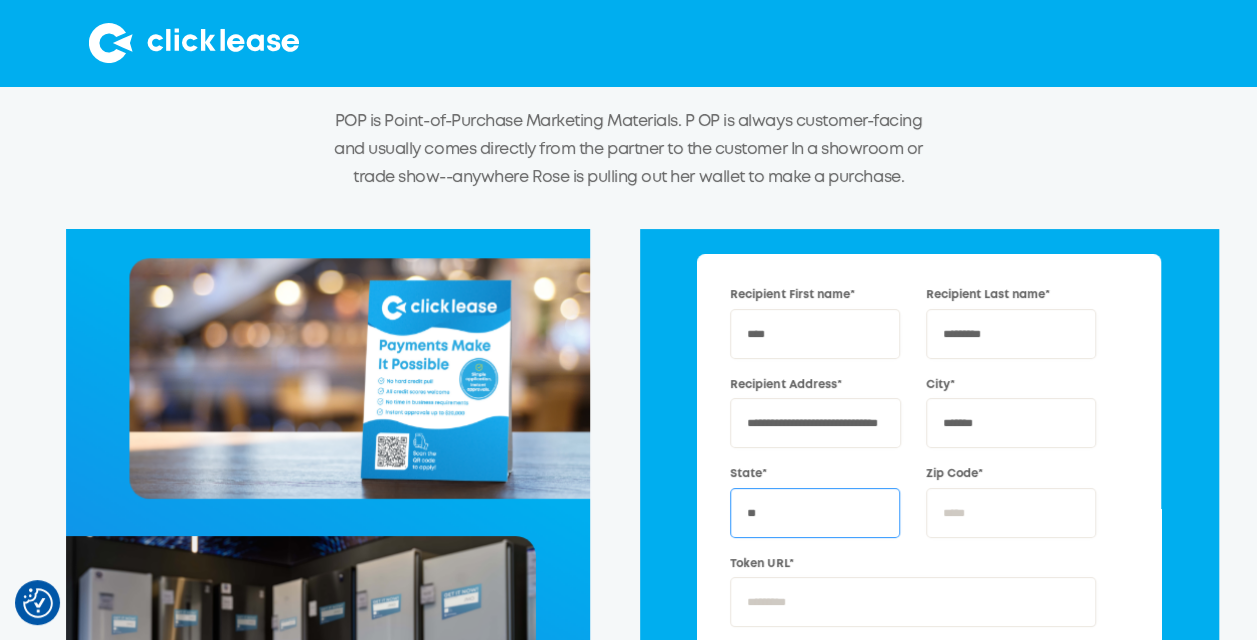 type on "**" 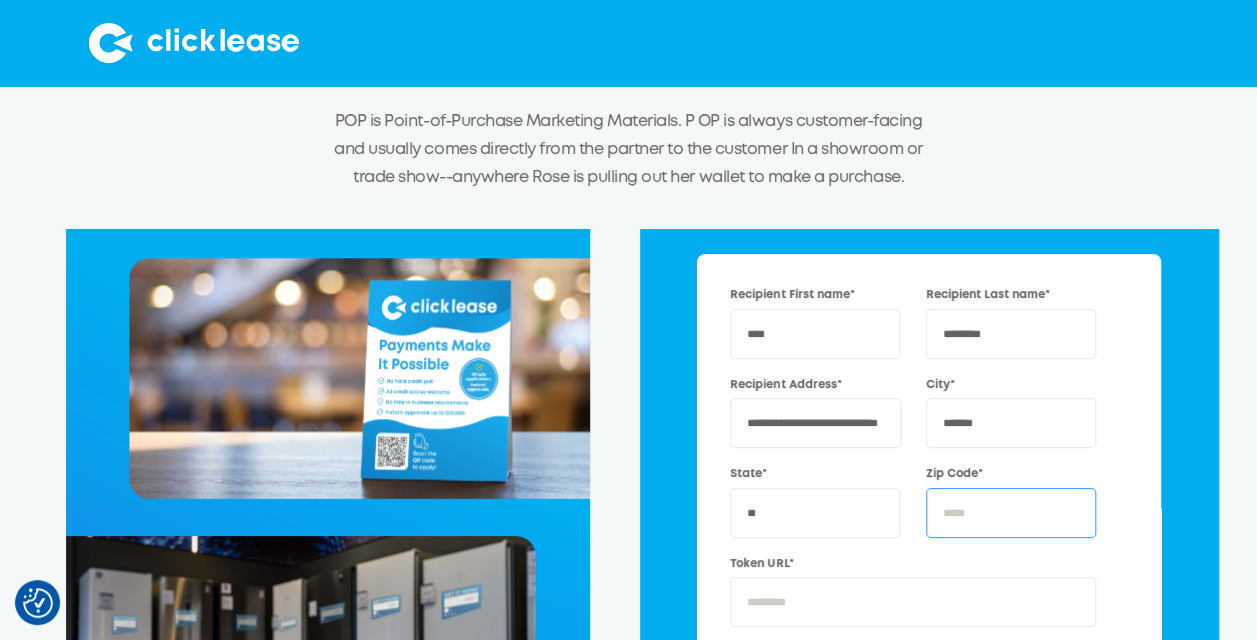 click on "Zip Code*" at bounding box center [1011, 513] 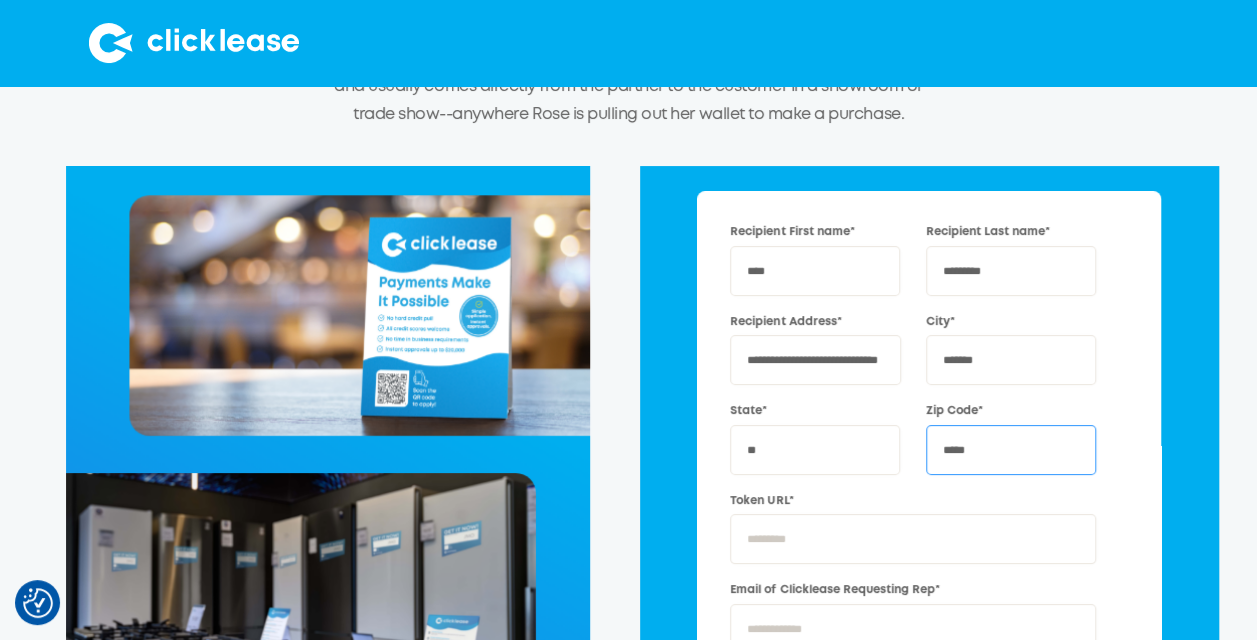 scroll, scrollTop: 300, scrollLeft: 0, axis: vertical 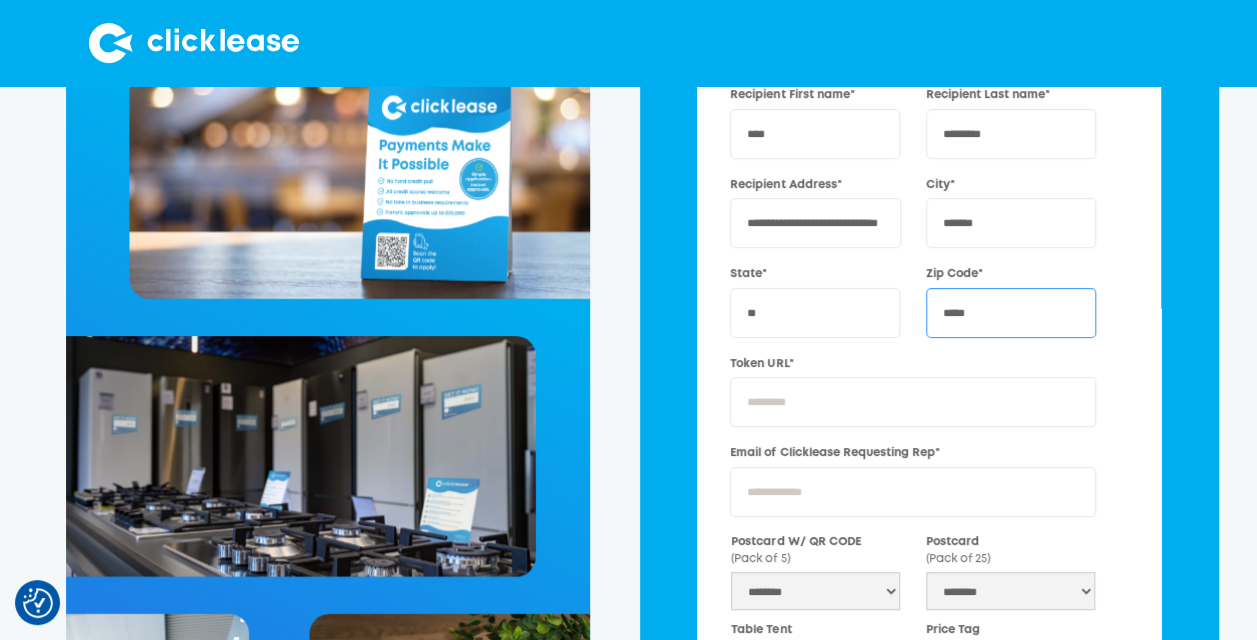 type on "*****" 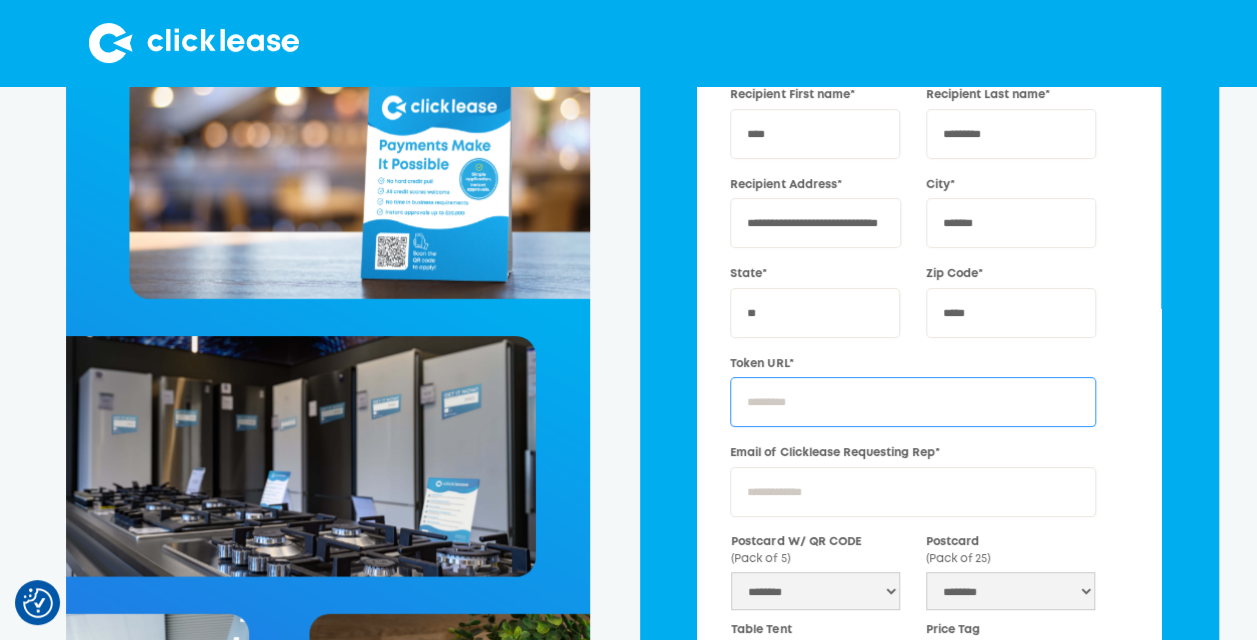 paste on "**********" 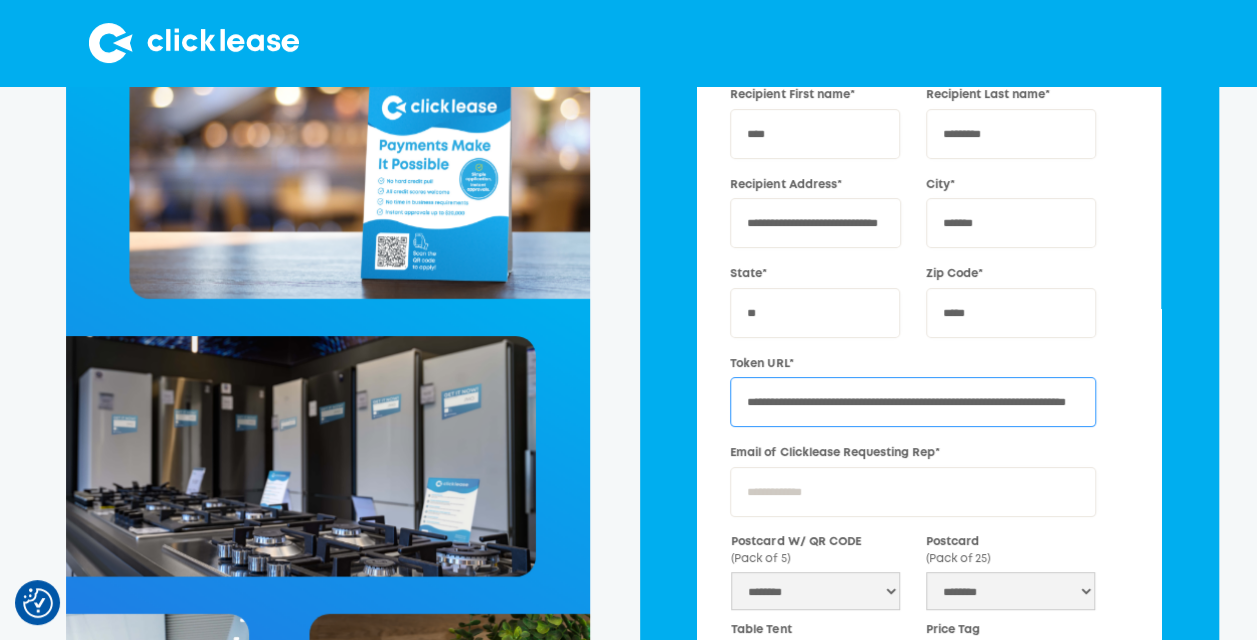 scroll, scrollTop: 0, scrollLeft: 144, axis: horizontal 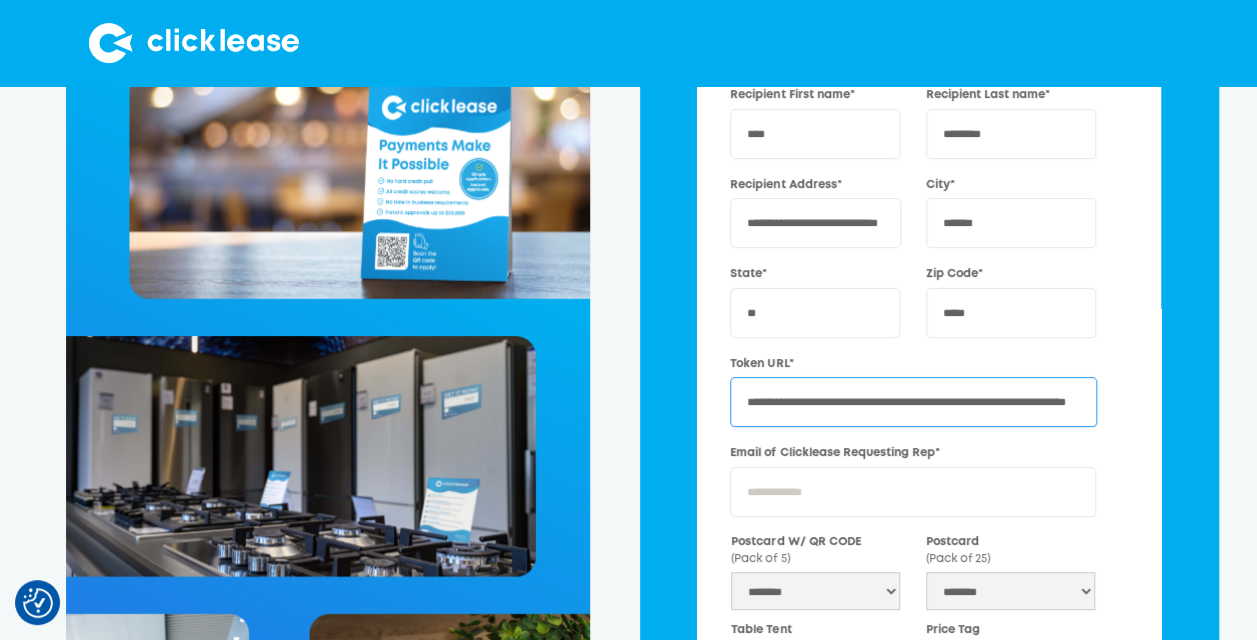 type on "**********" 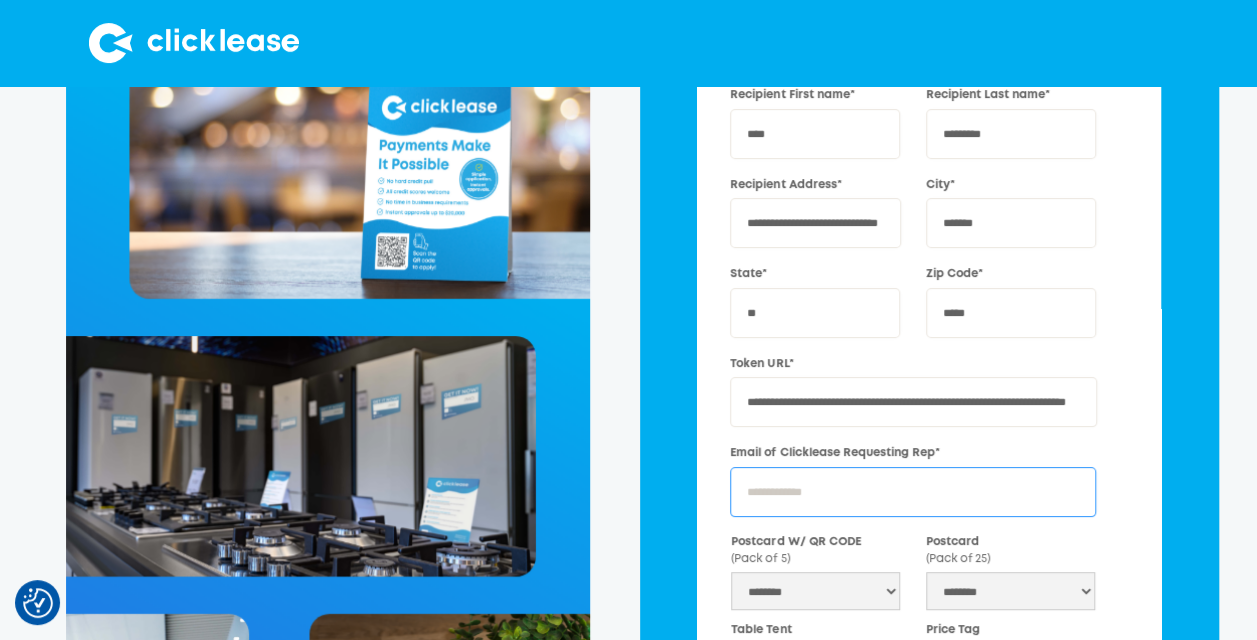 click on "Email of Clicklease Requesting Rep*" at bounding box center [913, 492] 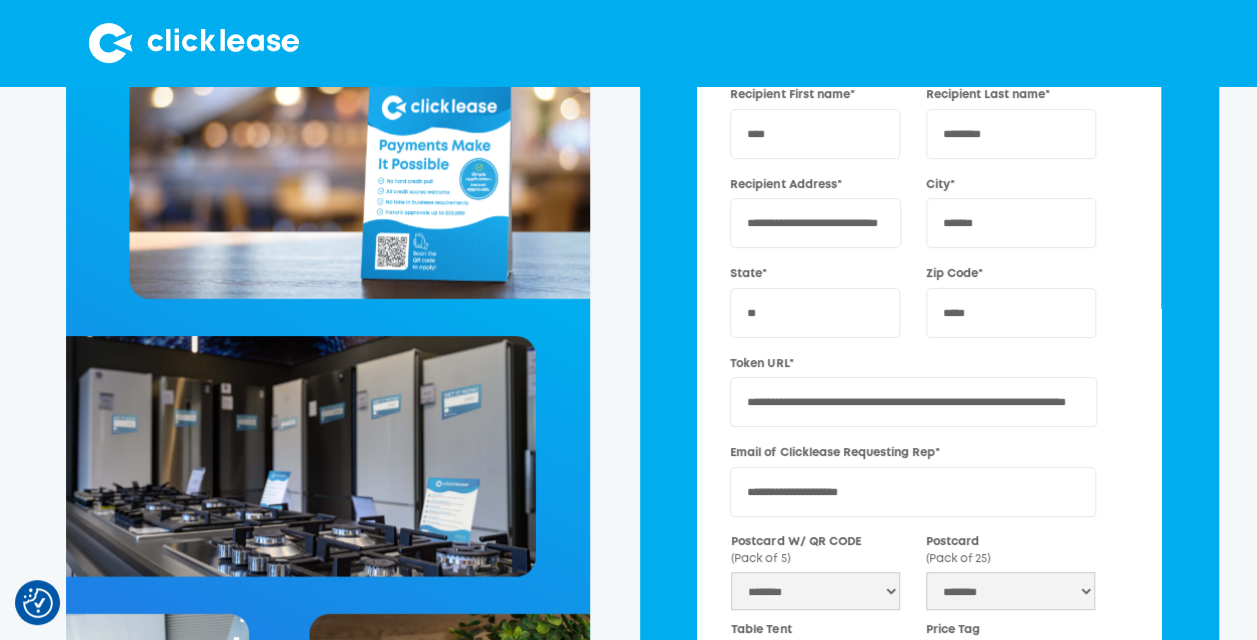 select on "*" 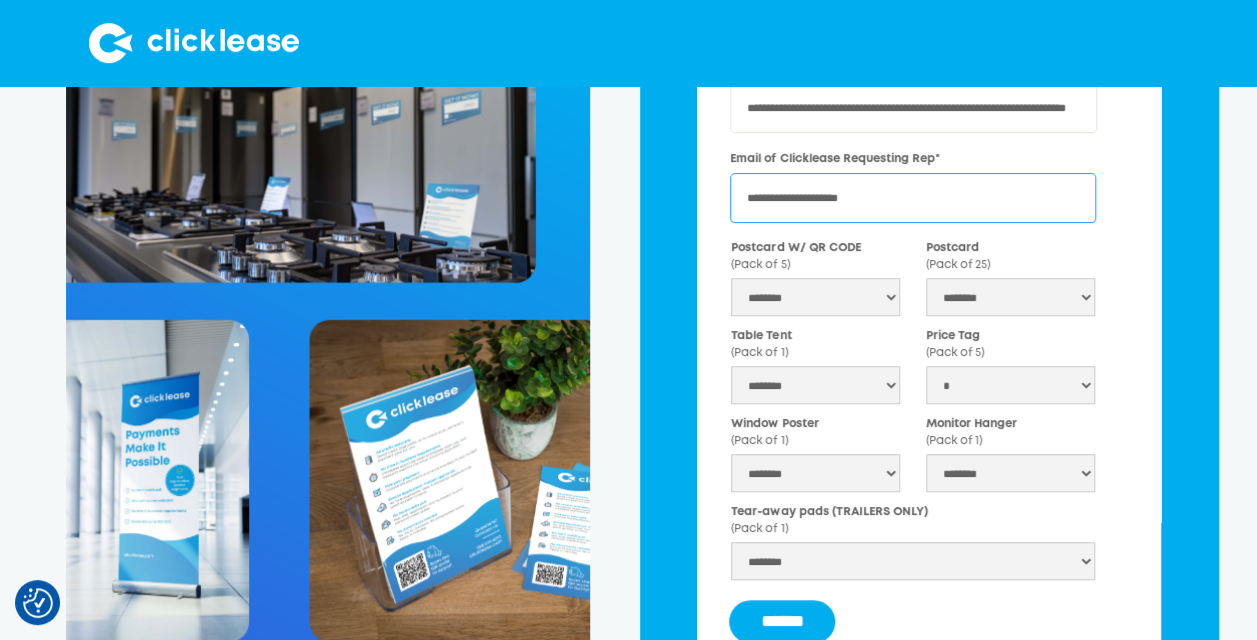 scroll, scrollTop: 600, scrollLeft: 0, axis: vertical 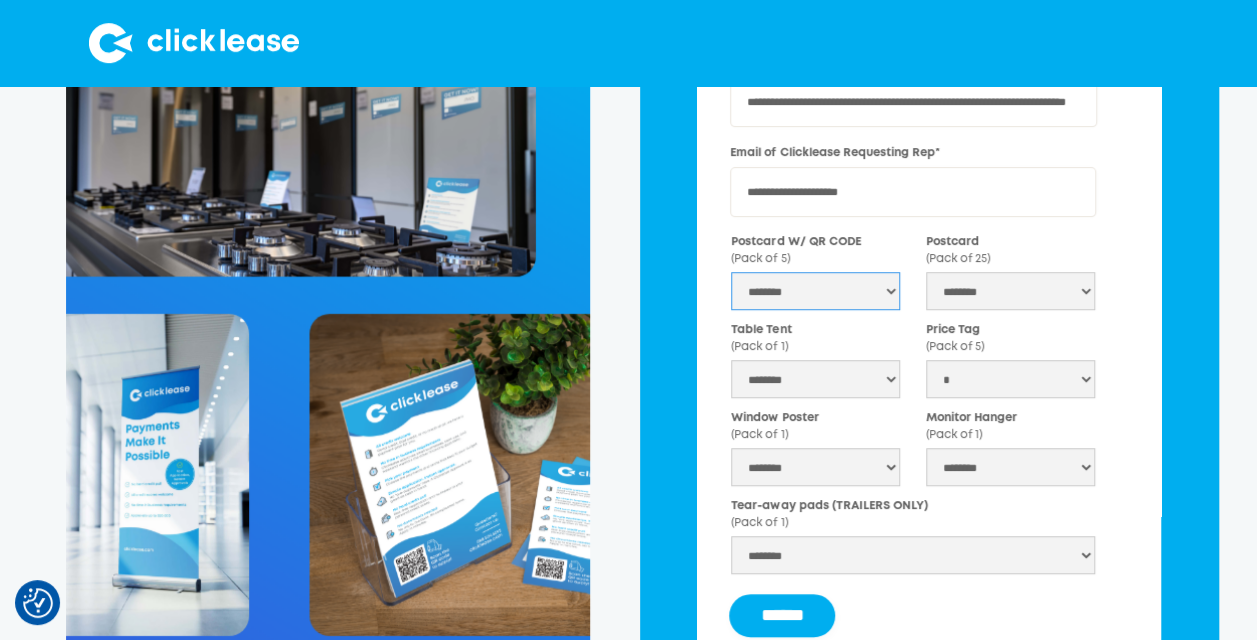 click on "******** * * *" at bounding box center [815, 291] 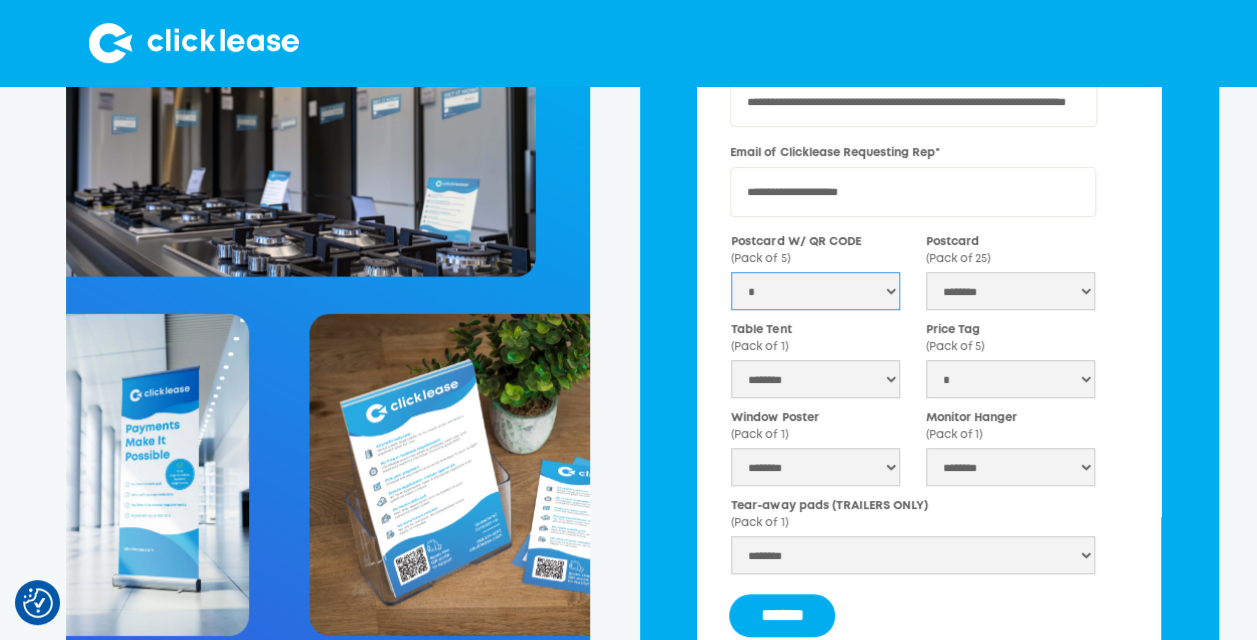 click on "******** * * *" at bounding box center [815, 291] 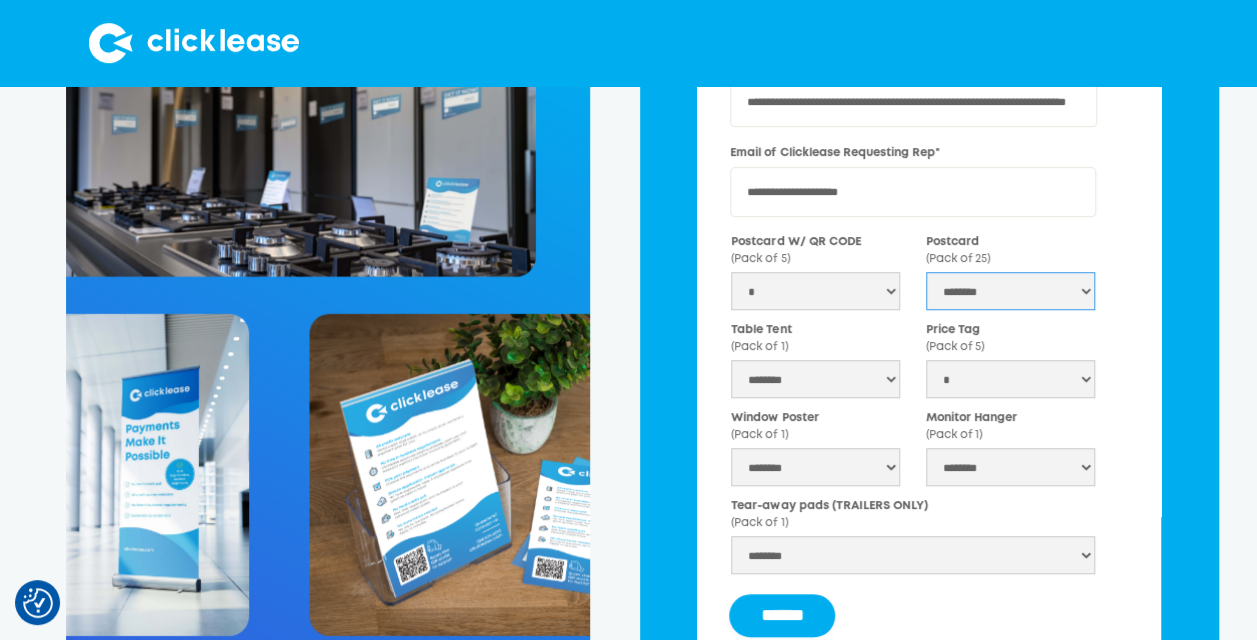 drag, startPoint x: 1002, startPoint y: 317, endPoint x: 998, endPoint y: 328, distance: 11.7046995 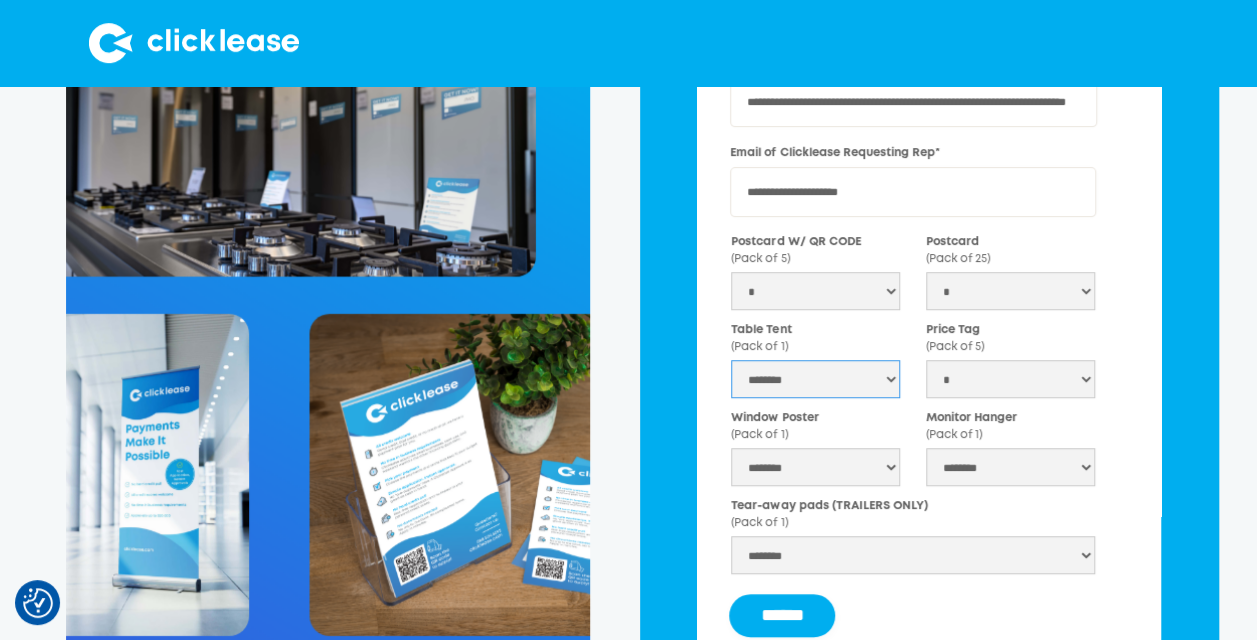 drag, startPoint x: 862, startPoint y: 397, endPoint x: 856, endPoint y: 410, distance: 14.3178215 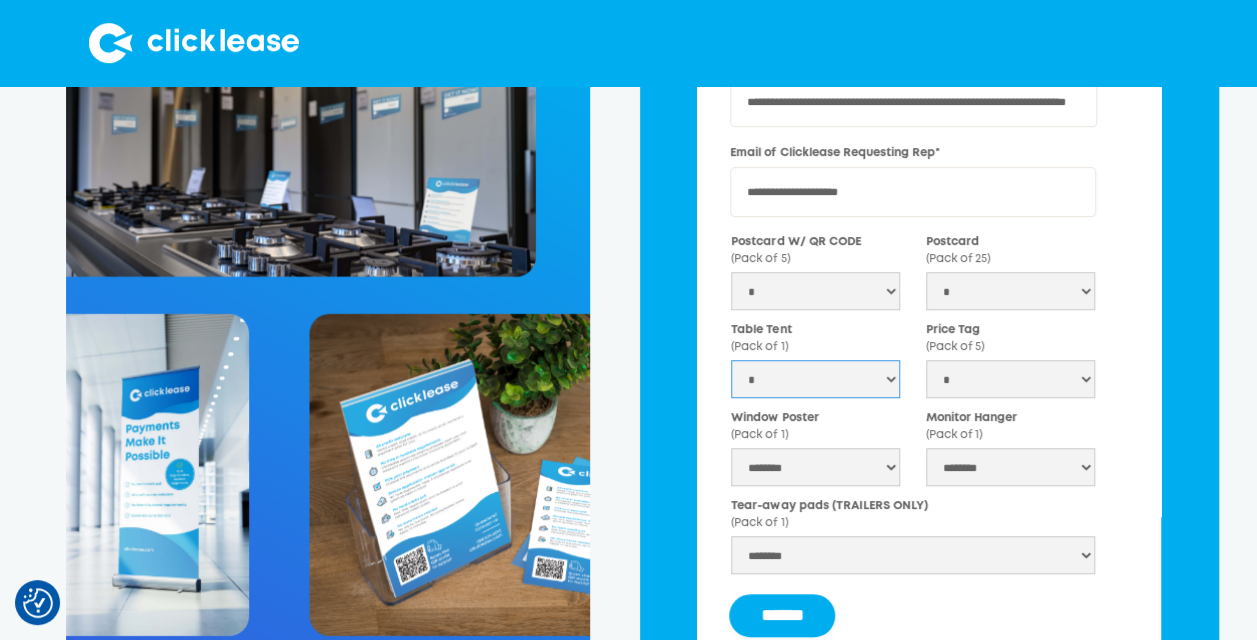 click on "******** * * * * *" at bounding box center (815, 379) 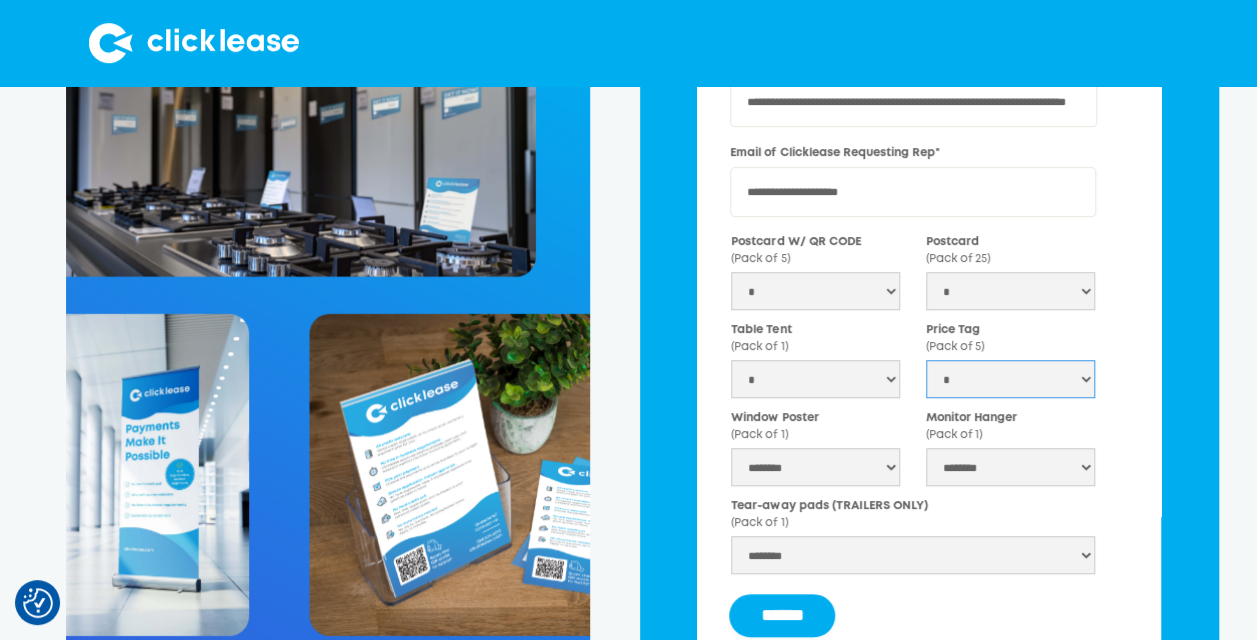 click on "******** * * *" at bounding box center (1010, 379) 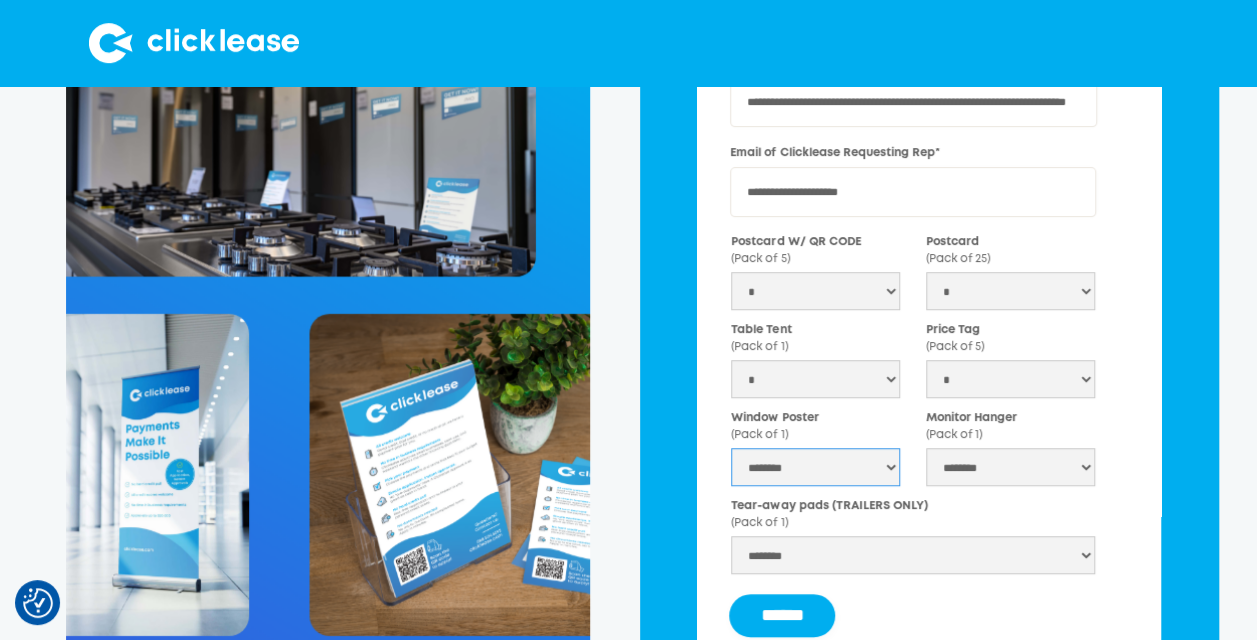 drag, startPoint x: 826, startPoint y: 486, endPoint x: 817, endPoint y: 502, distance: 18.35756 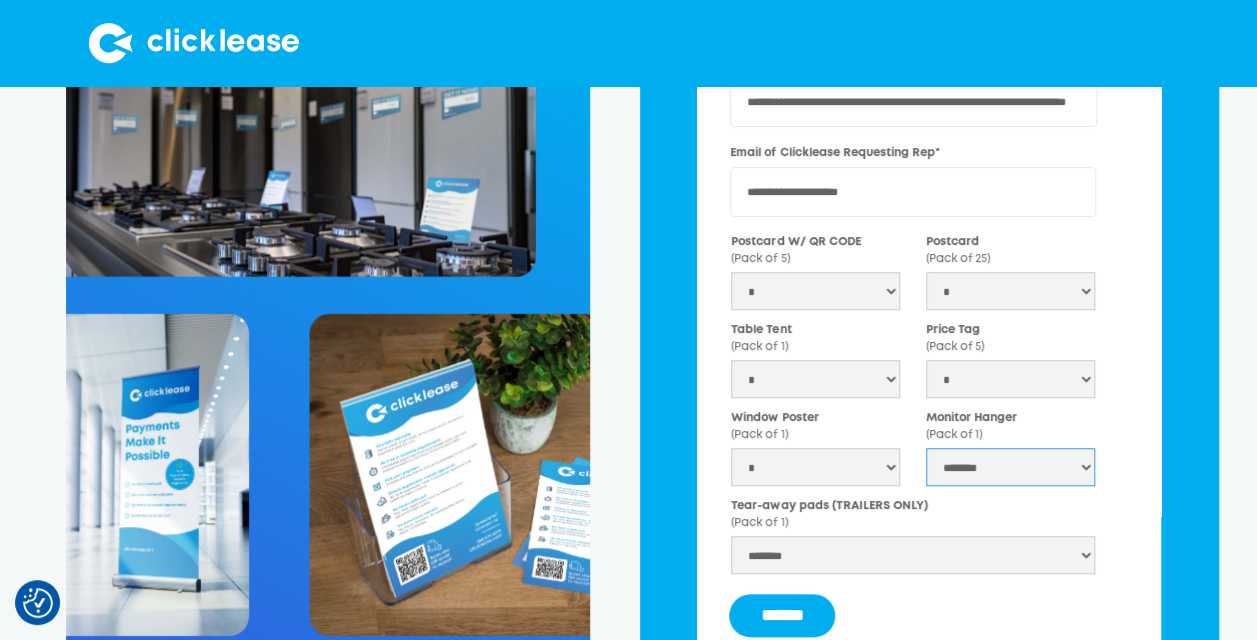 drag, startPoint x: 947, startPoint y: 498, endPoint x: 934, endPoint y: 504, distance: 14.3178215 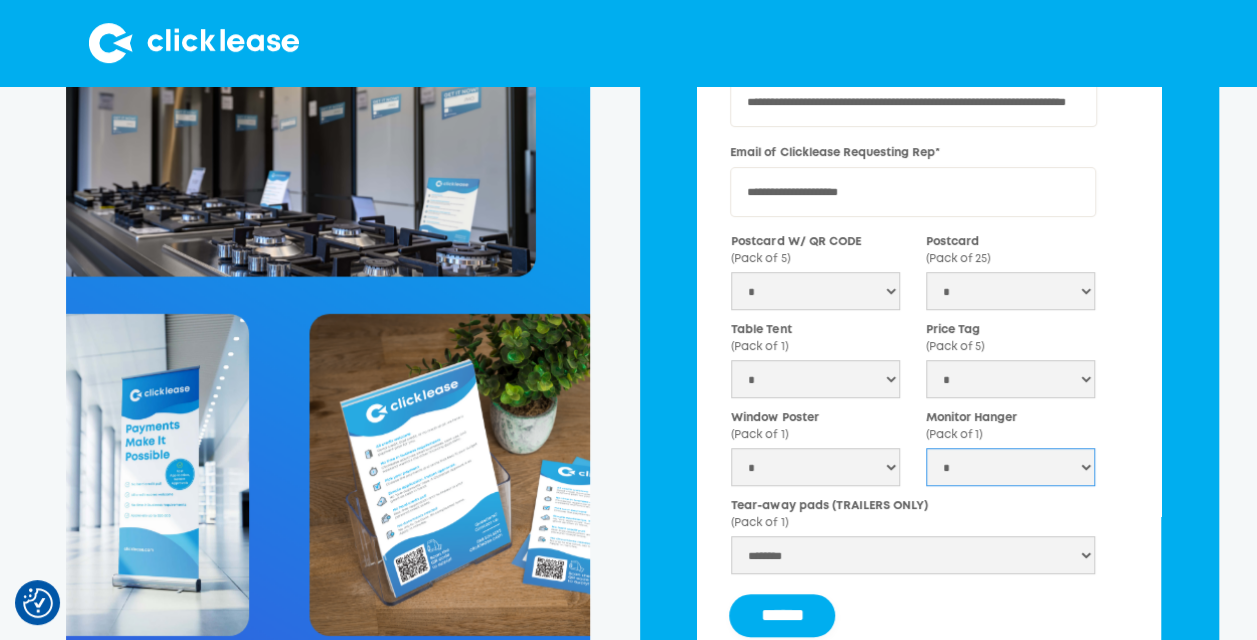 click on "******** * * *" at bounding box center [1010, 467] 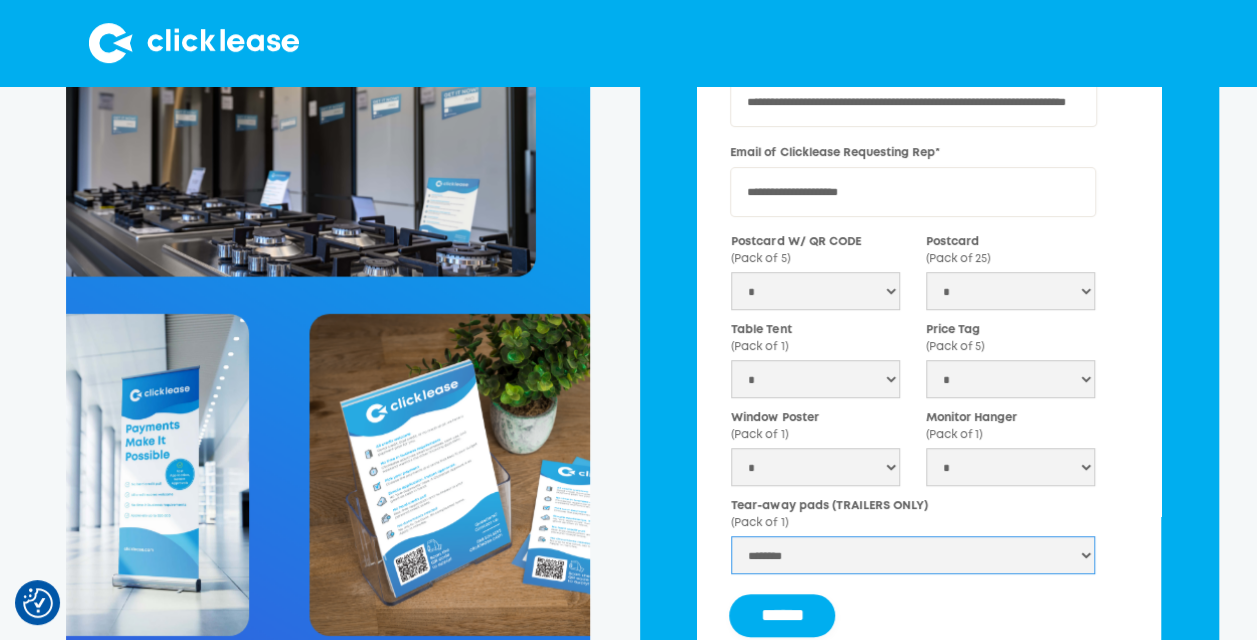 click on "******** * *" at bounding box center [913, 555] 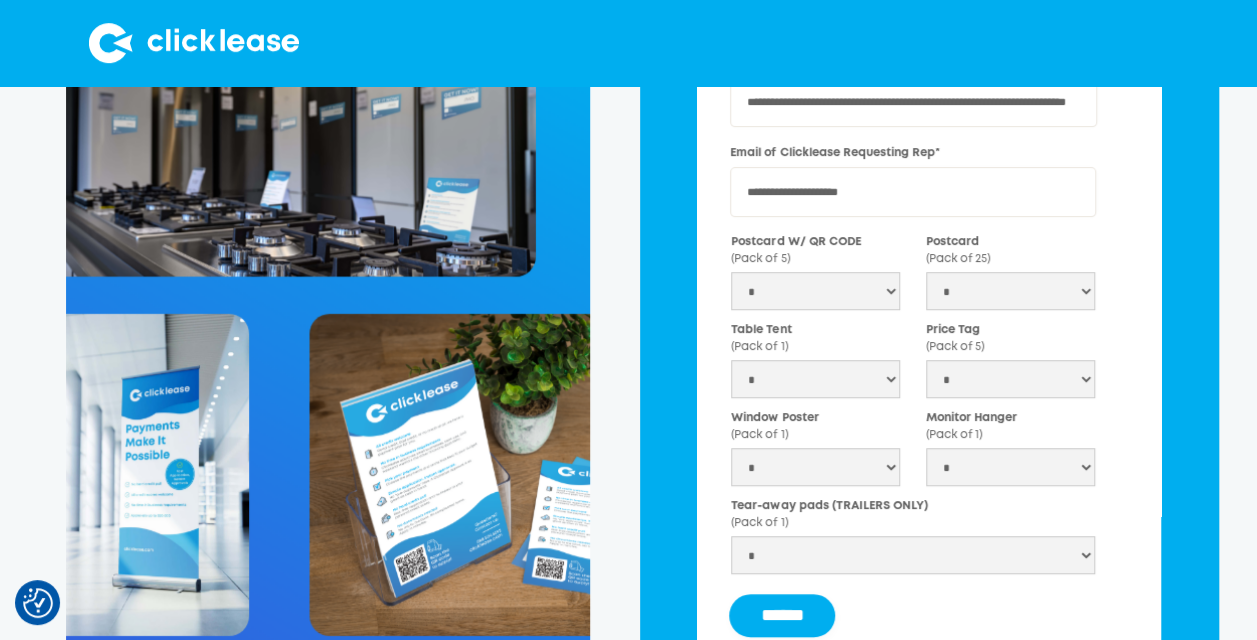 click on "**********" at bounding box center (929, 212) 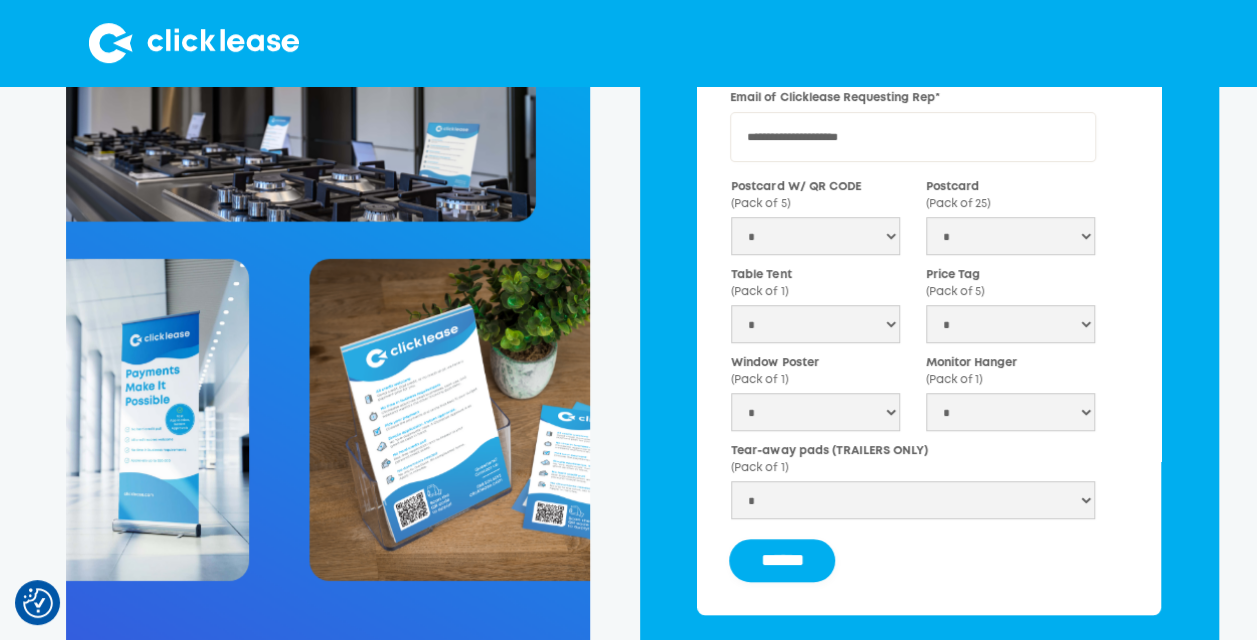 scroll, scrollTop: 700, scrollLeft: 0, axis: vertical 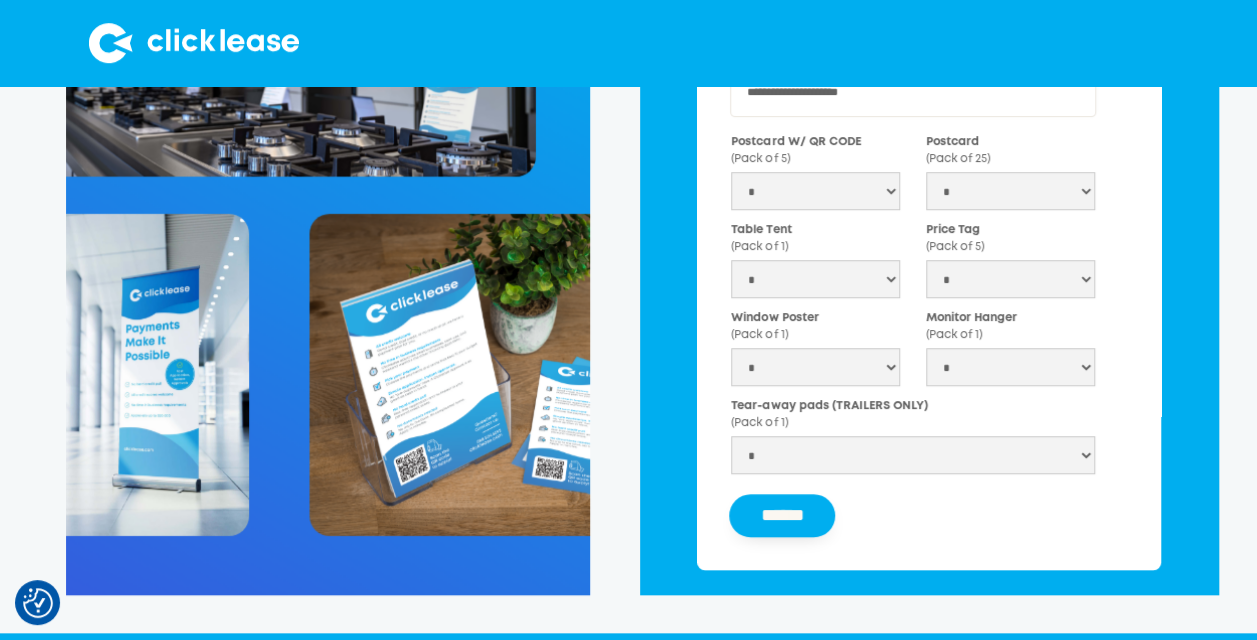 click on "******" at bounding box center (782, 515) 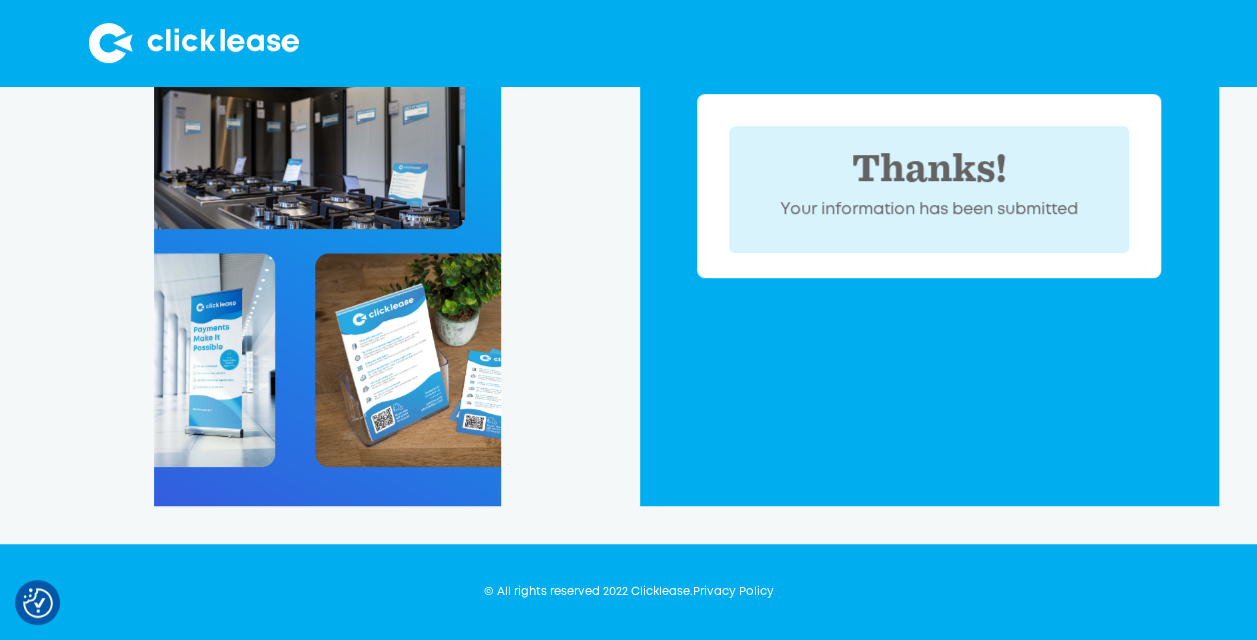 scroll, scrollTop: 491, scrollLeft: 0, axis: vertical 